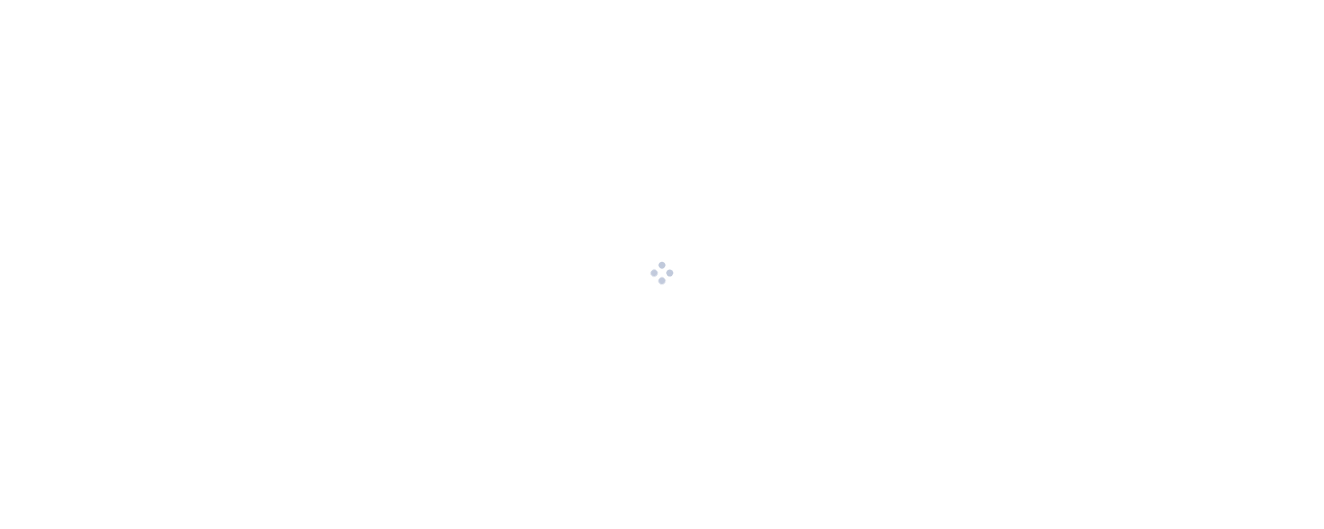 scroll, scrollTop: 0, scrollLeft: 0, axis: both 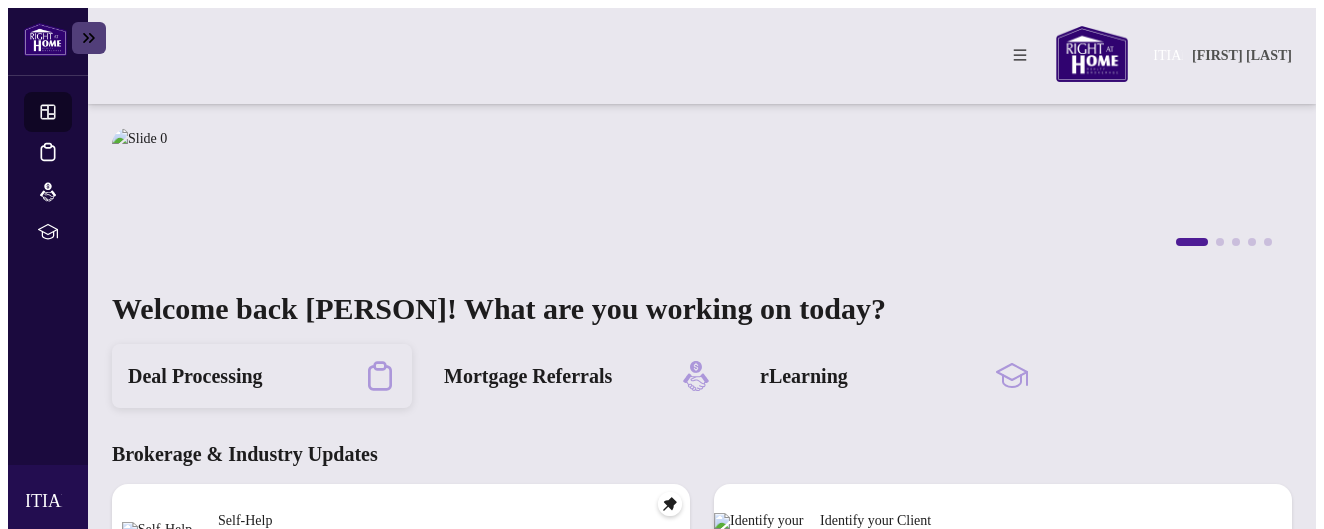 click on "Deal Processing" at bounding box center (195, 376) 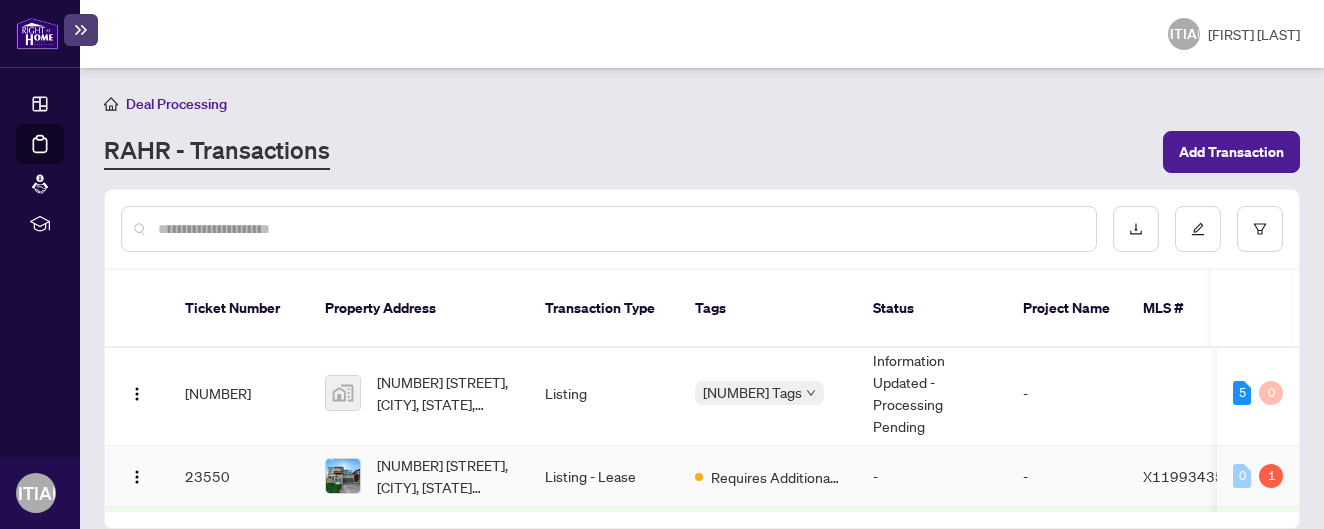 scroll, scrollTop: 4, scrollLeft: 0, axis: vertical 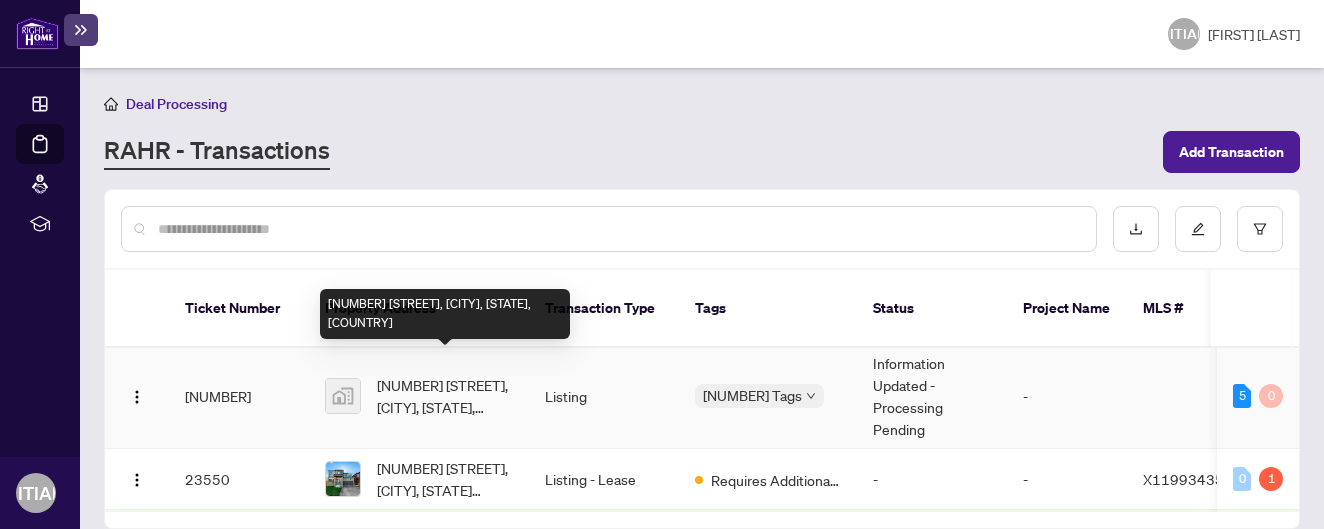 click on "[NUMBER] [STREET], [CITY], [STATE], [COUNTRY]" at bounding box center (445, 396) 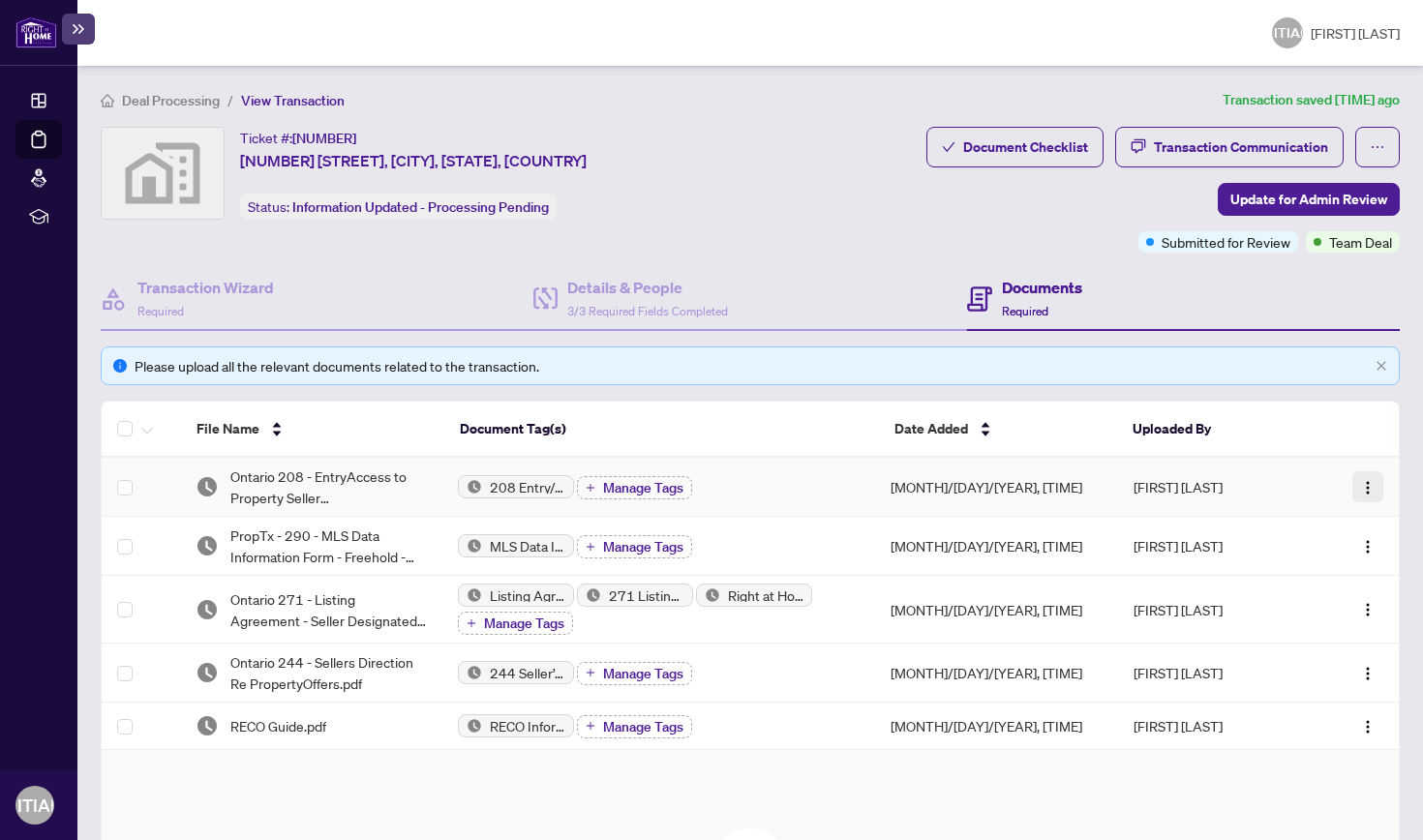 click at bounding box center [1368, 488] 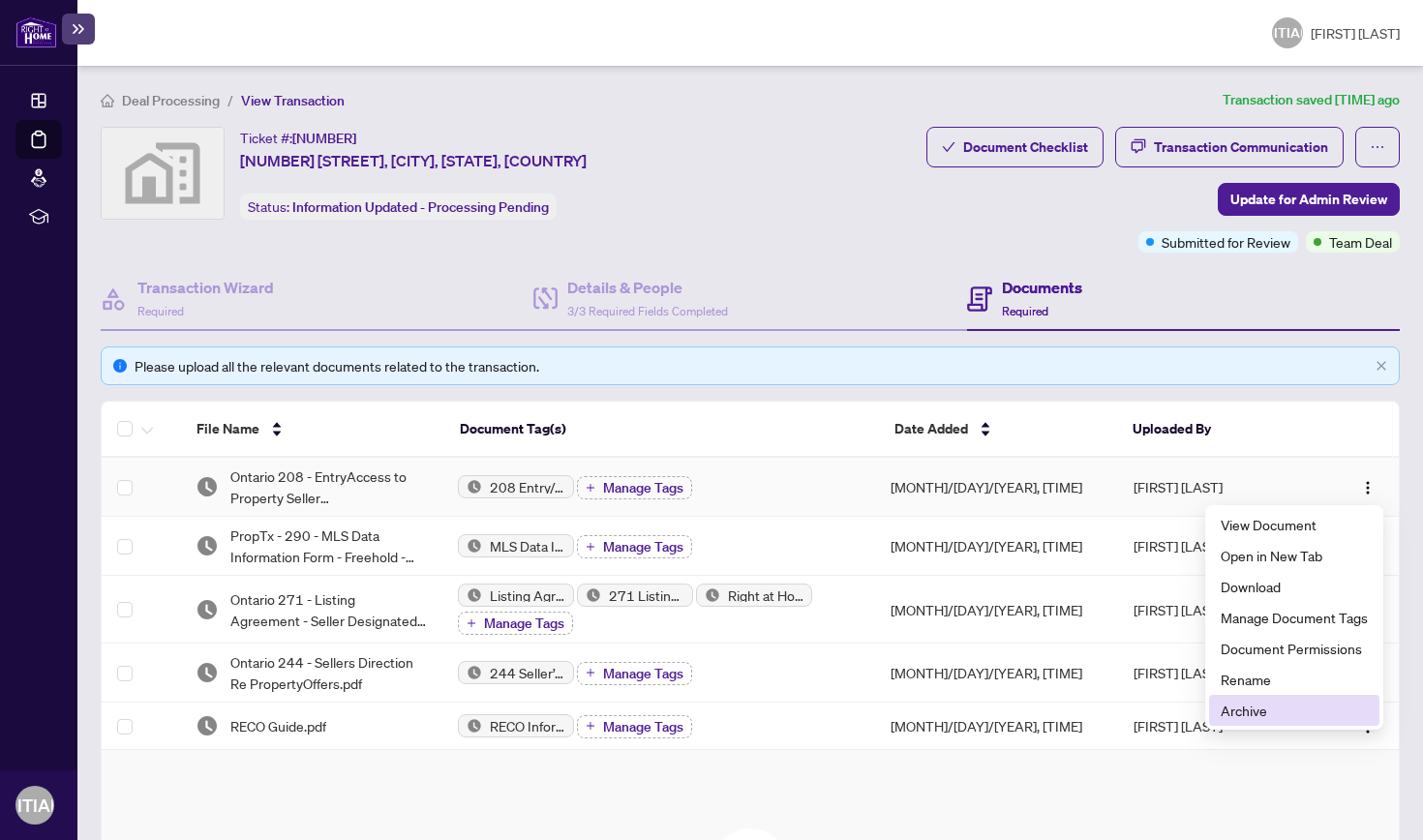 click on "Archive" at bounding box center [1294, 710] 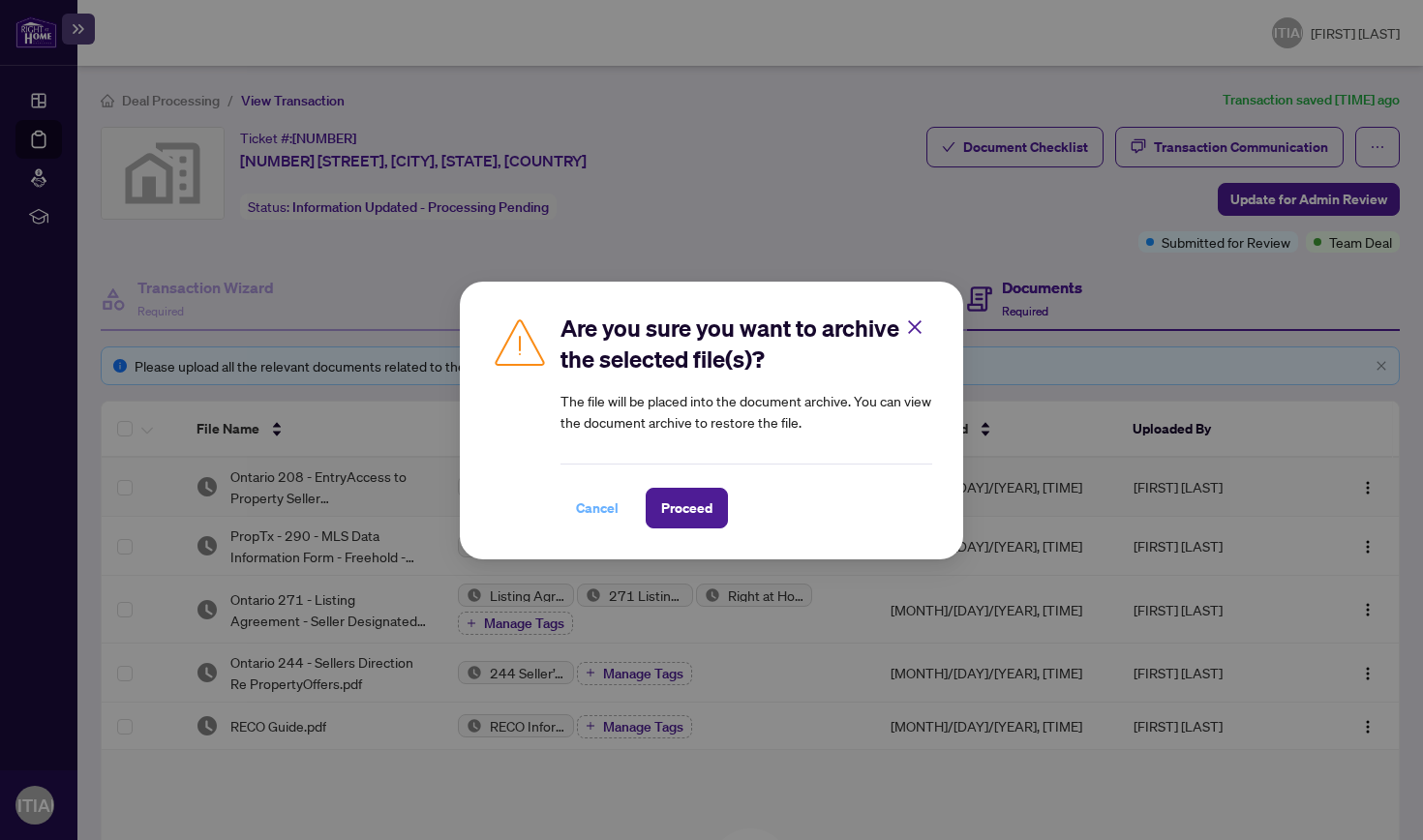click on "Cancel" at bounding box center [597, 508] 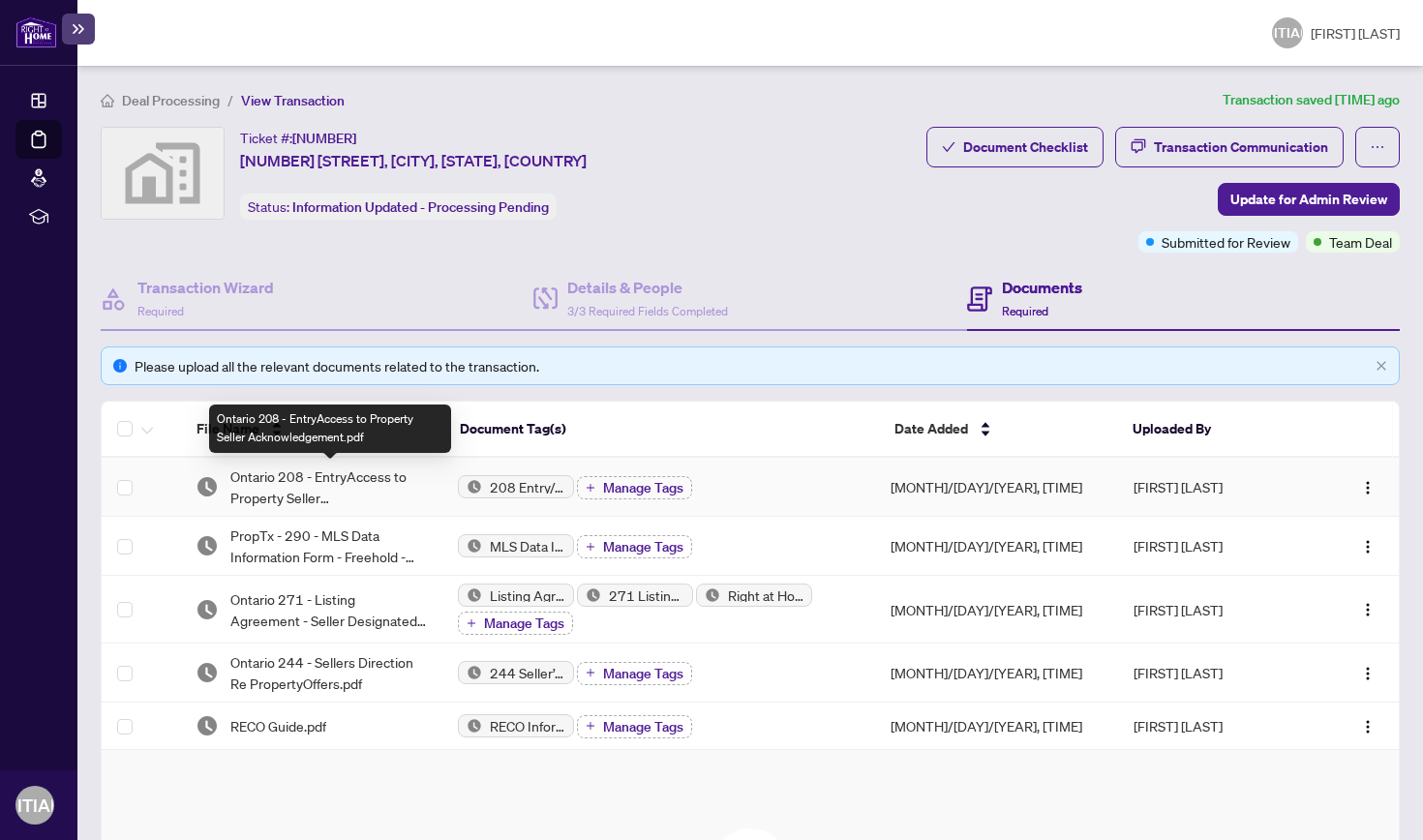 click on "Ontario 208 - EntryAccess to Property  Seller Acknowledgement.pdf" at bounding box center [328, 487] 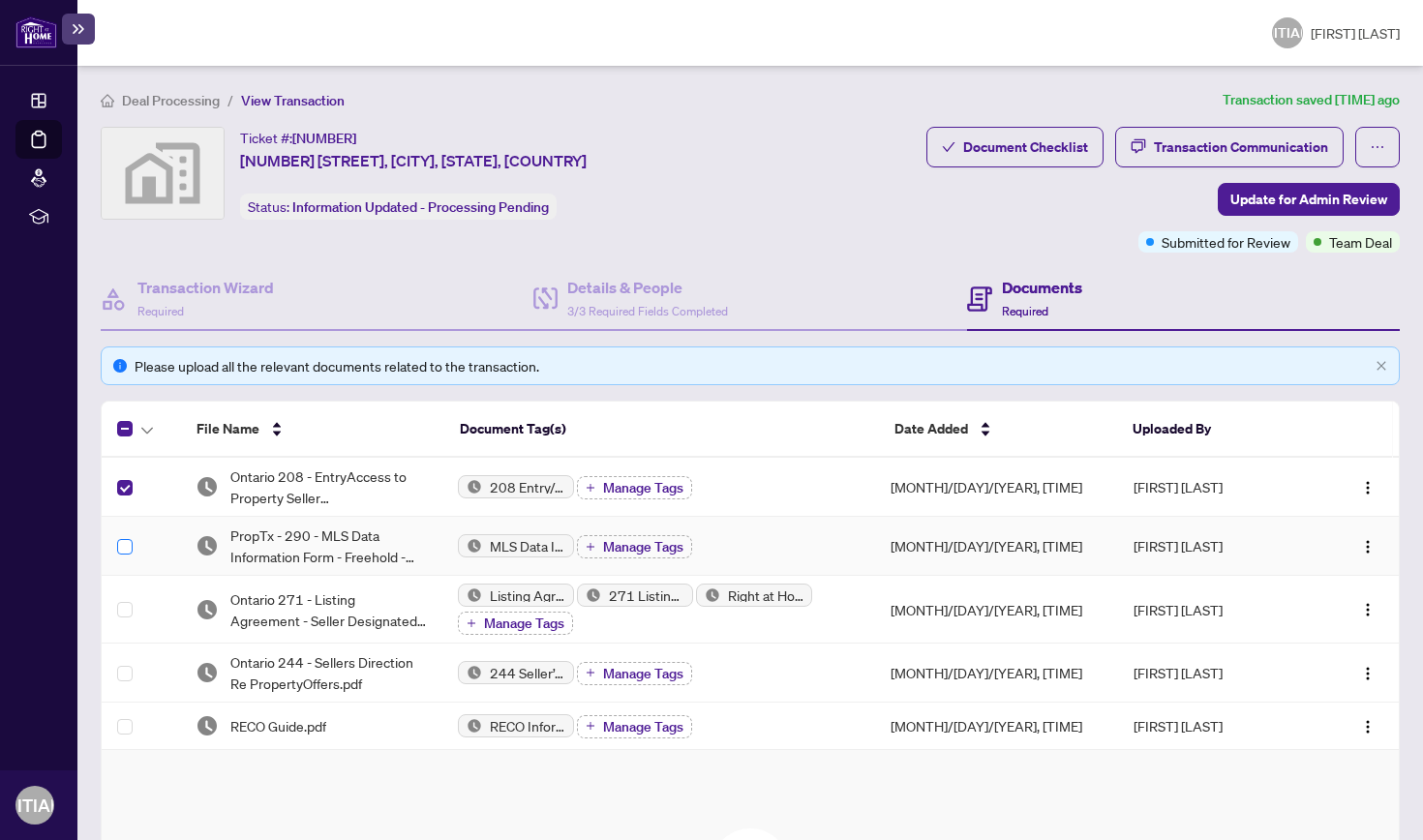 click at bounding box center [125, 547] 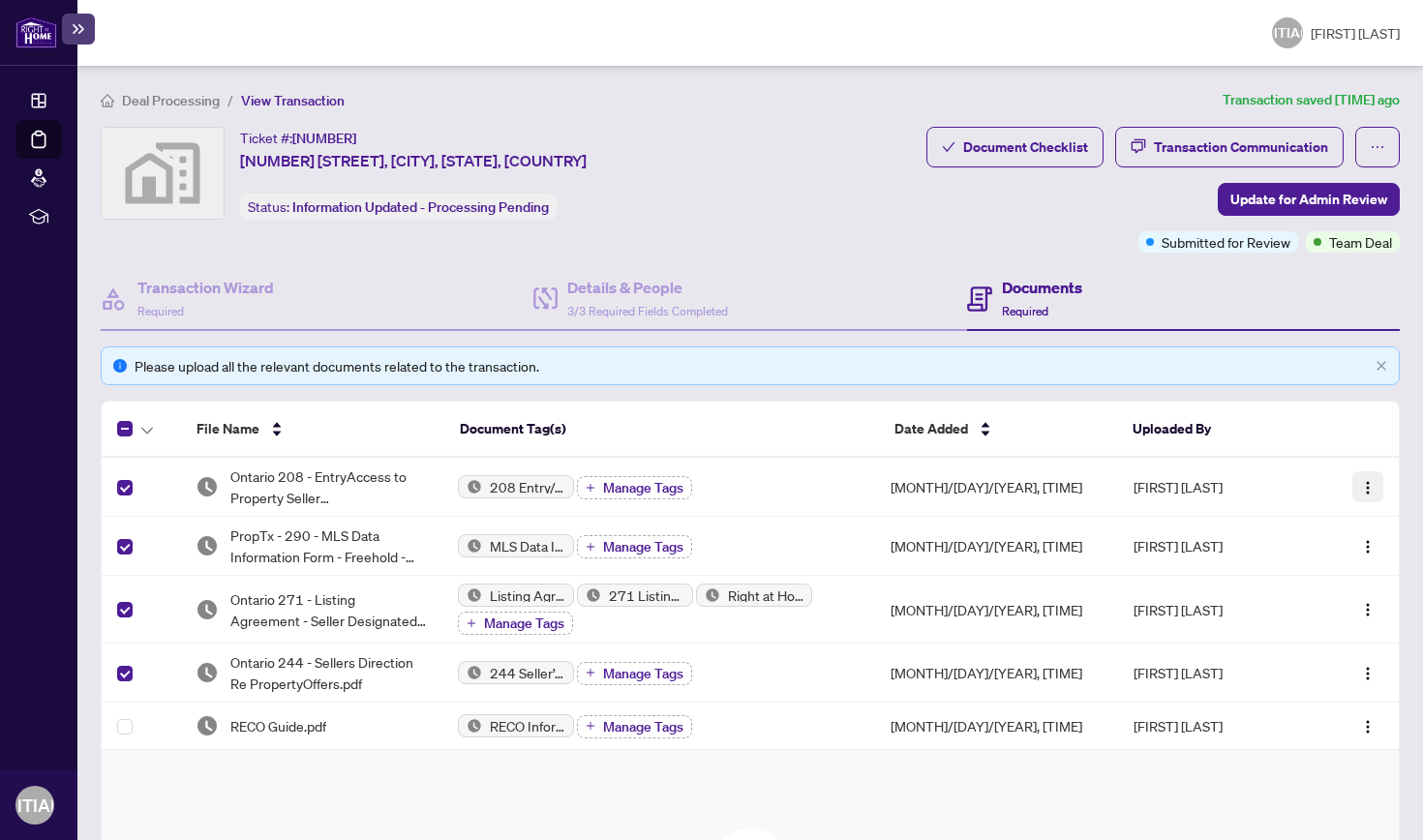 click at bounding box center (1368, 488) 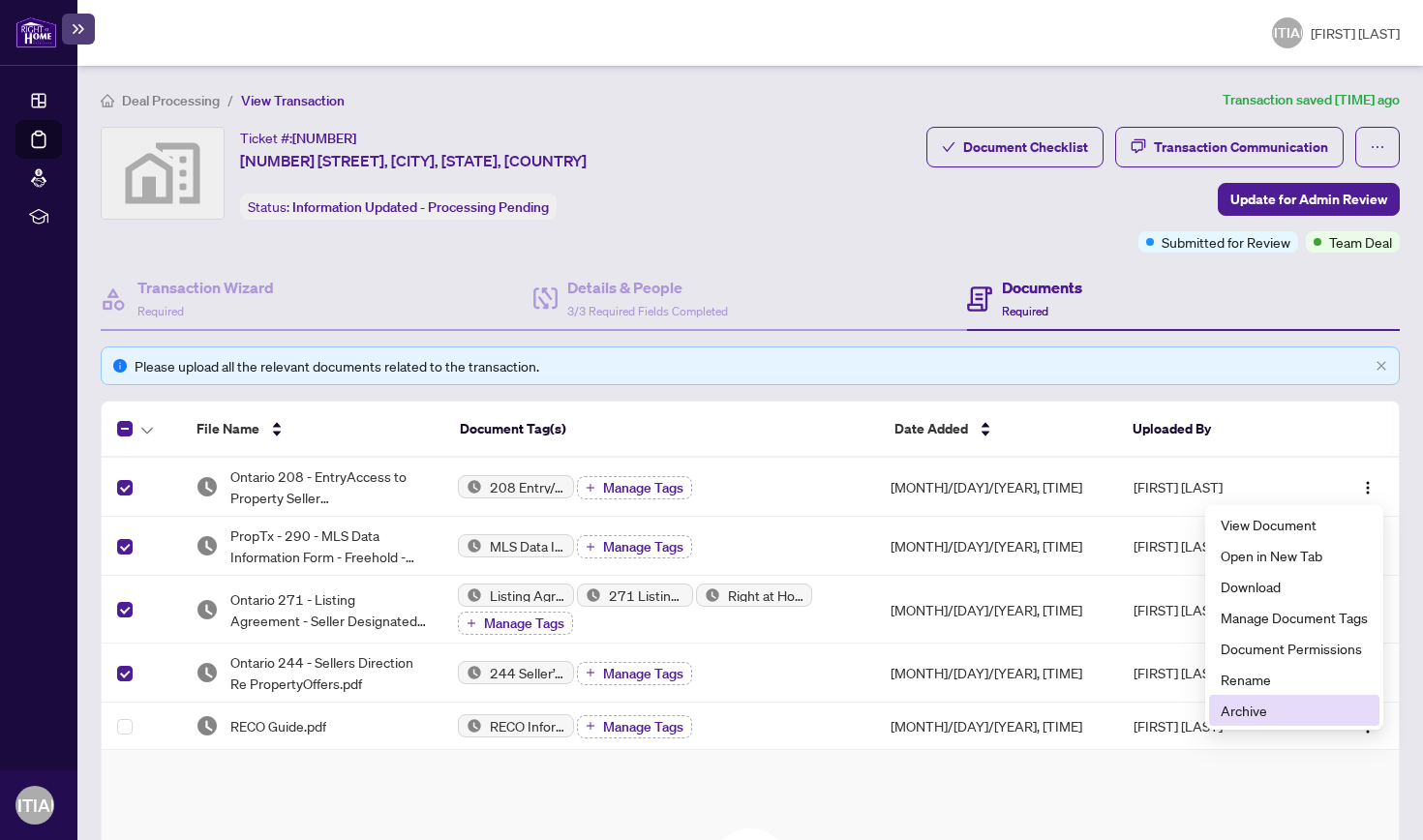click on "Archive" at bounding box center [1294, 710] 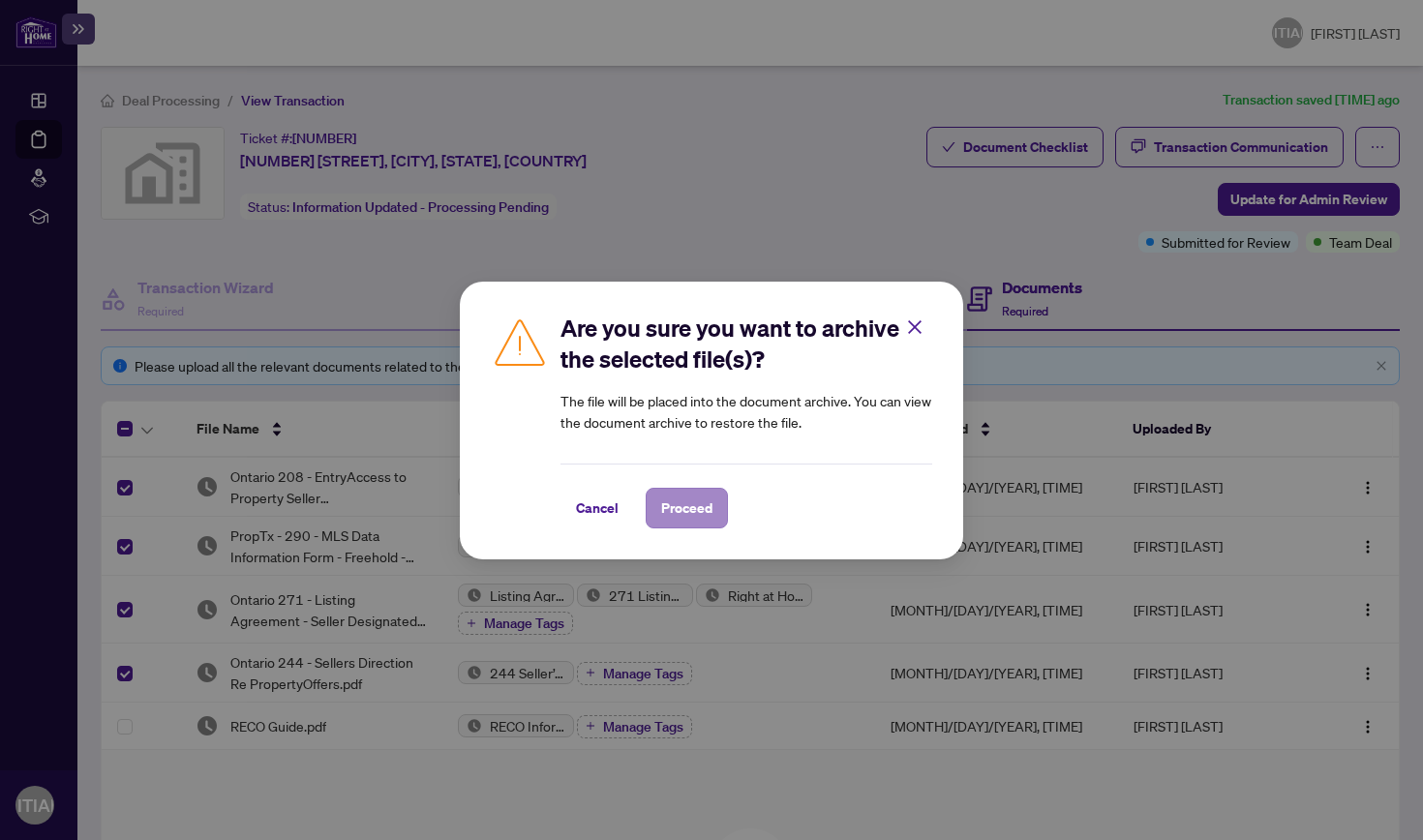 click on "Proceed" at bounding box center [686, 508] 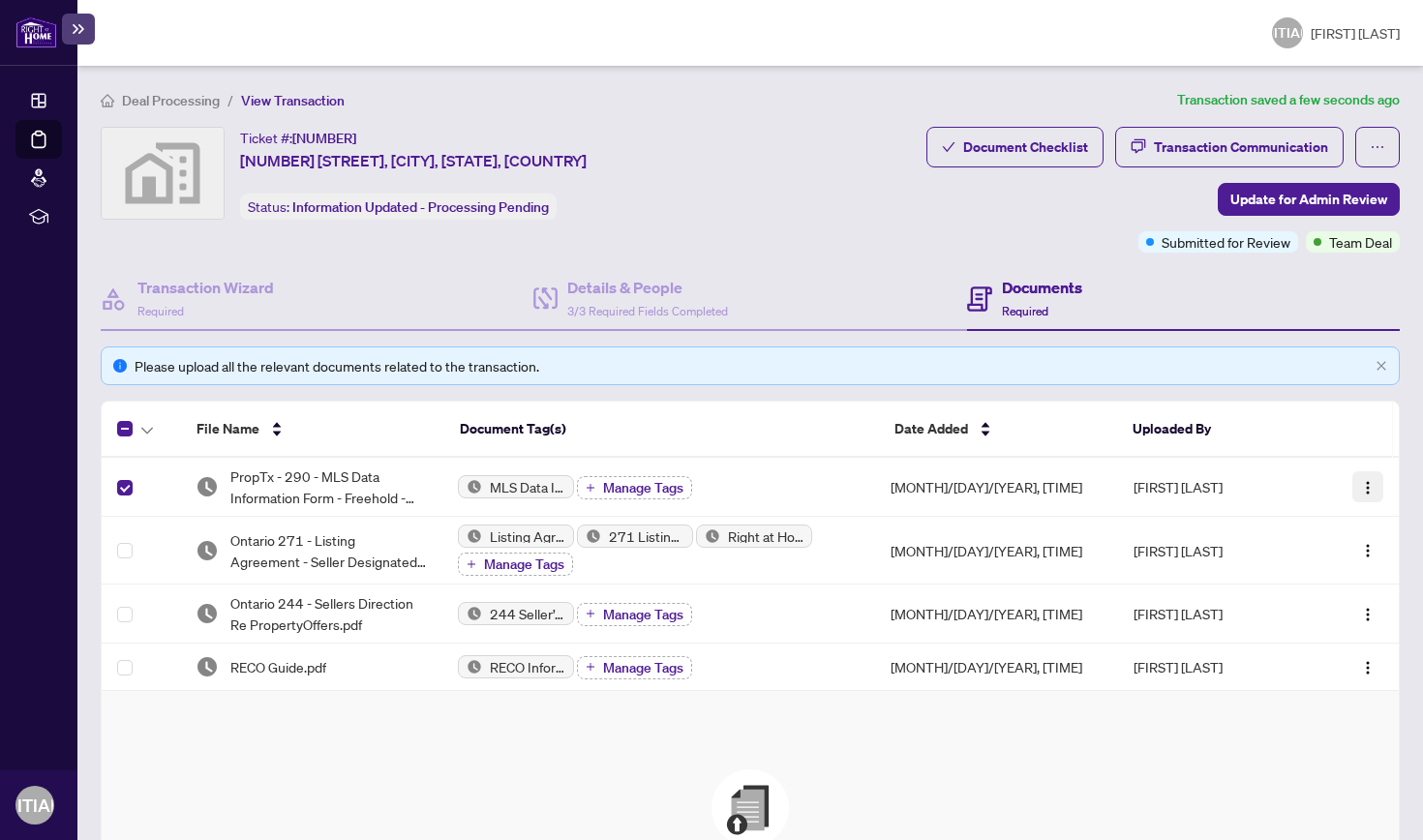 click at bounding box center [1368, 488] 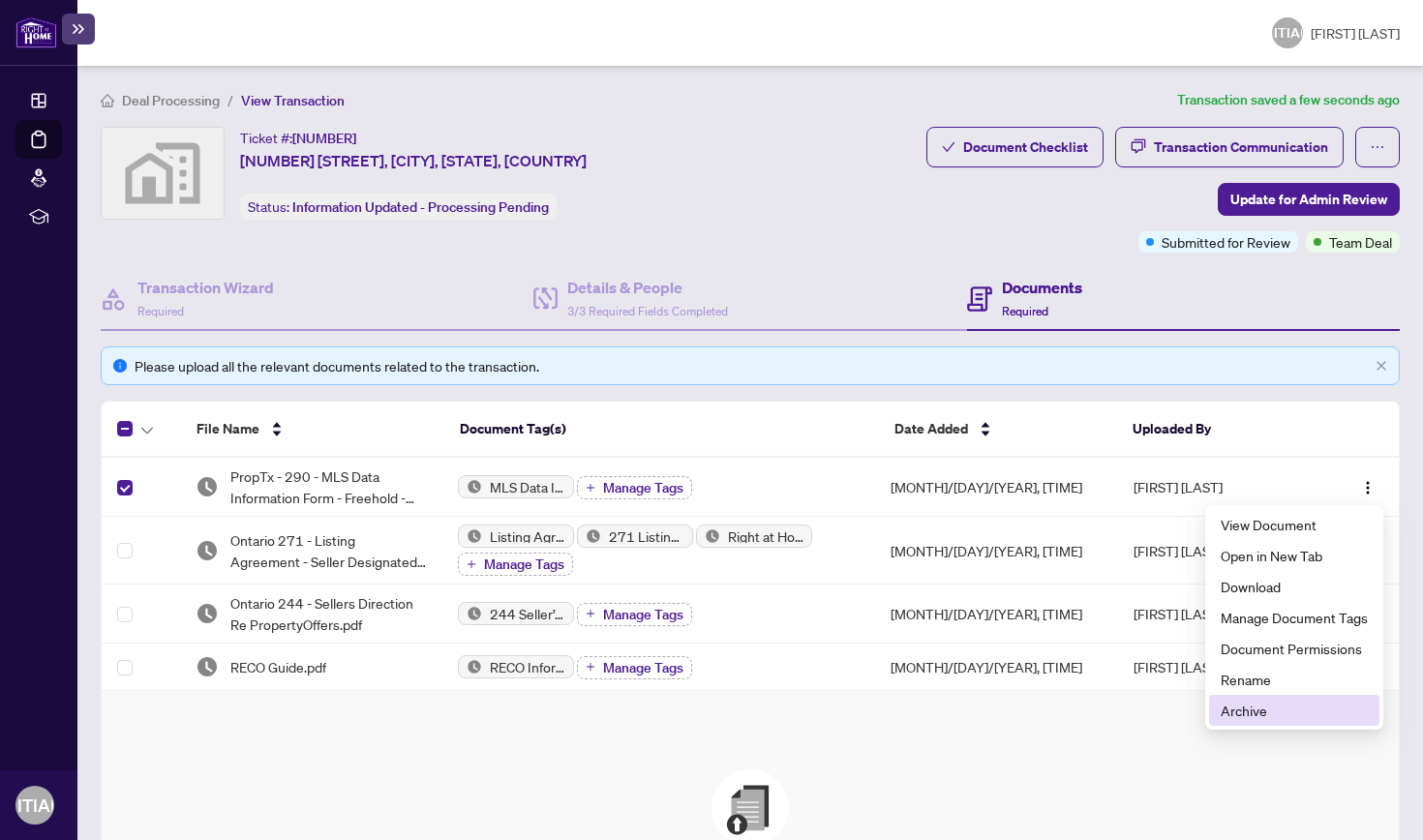 click on "Archive" at bounding box center [1294, 710] 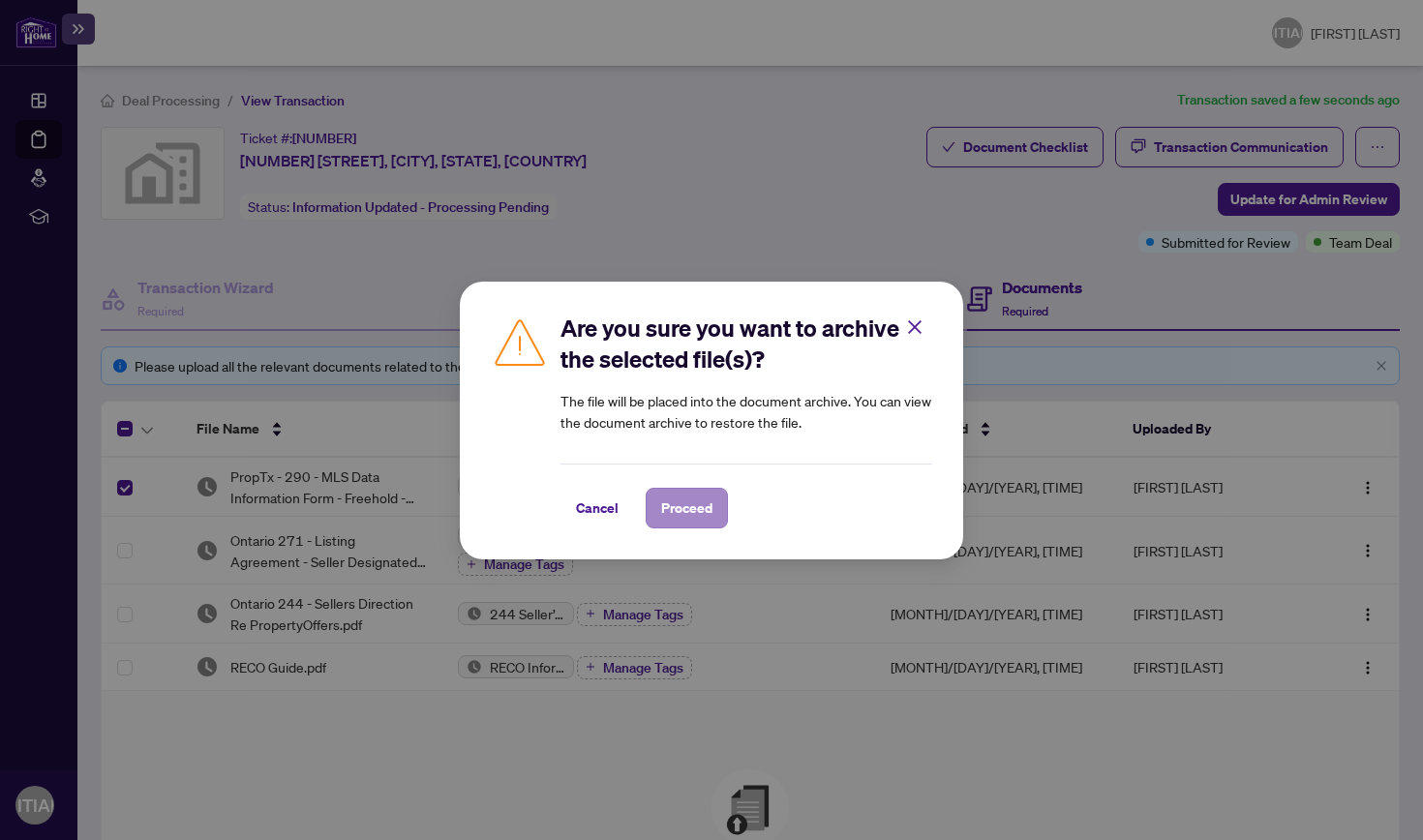 click on "Proceed" at bounding box center (686, 508) 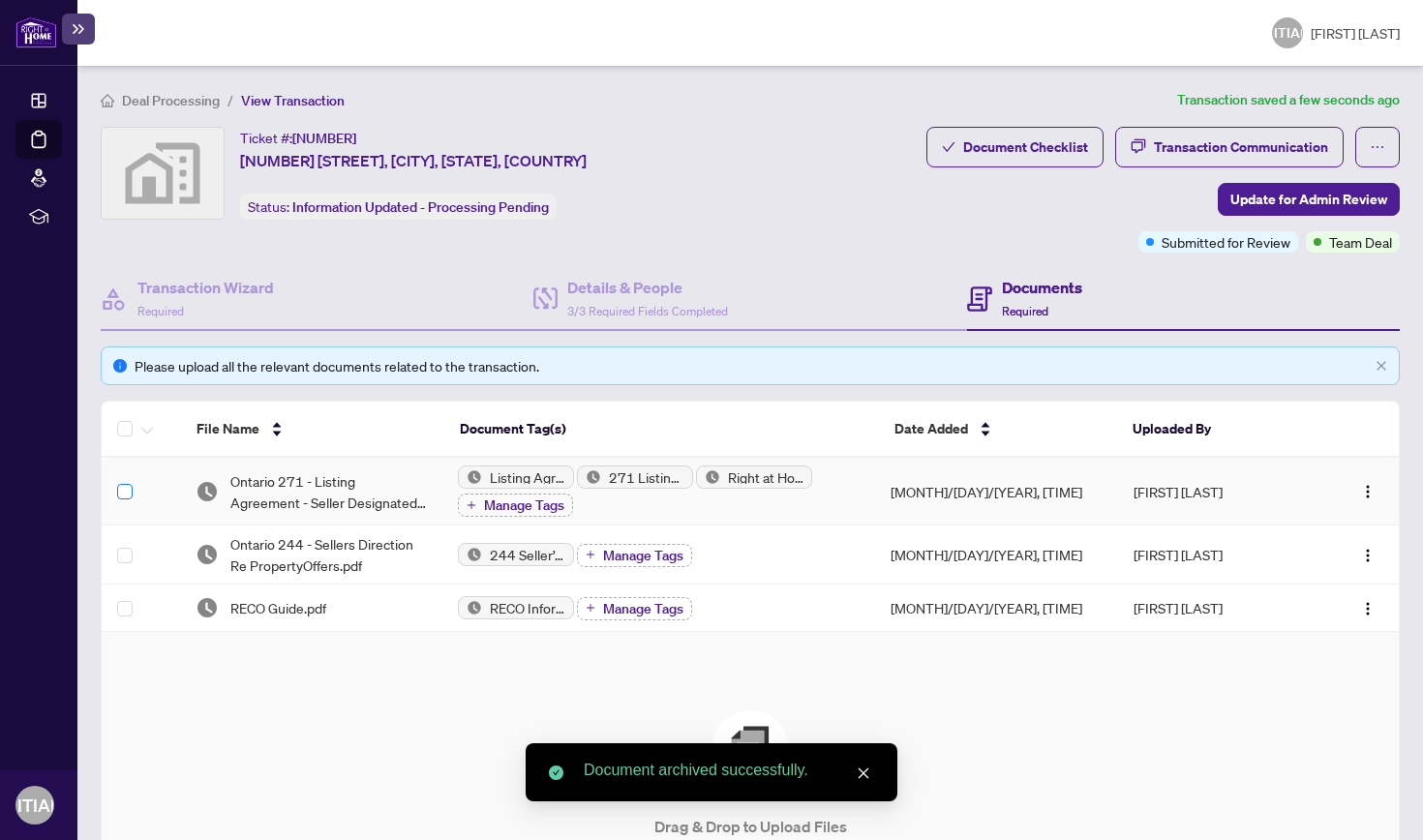 click at bounding box center [125, 492] 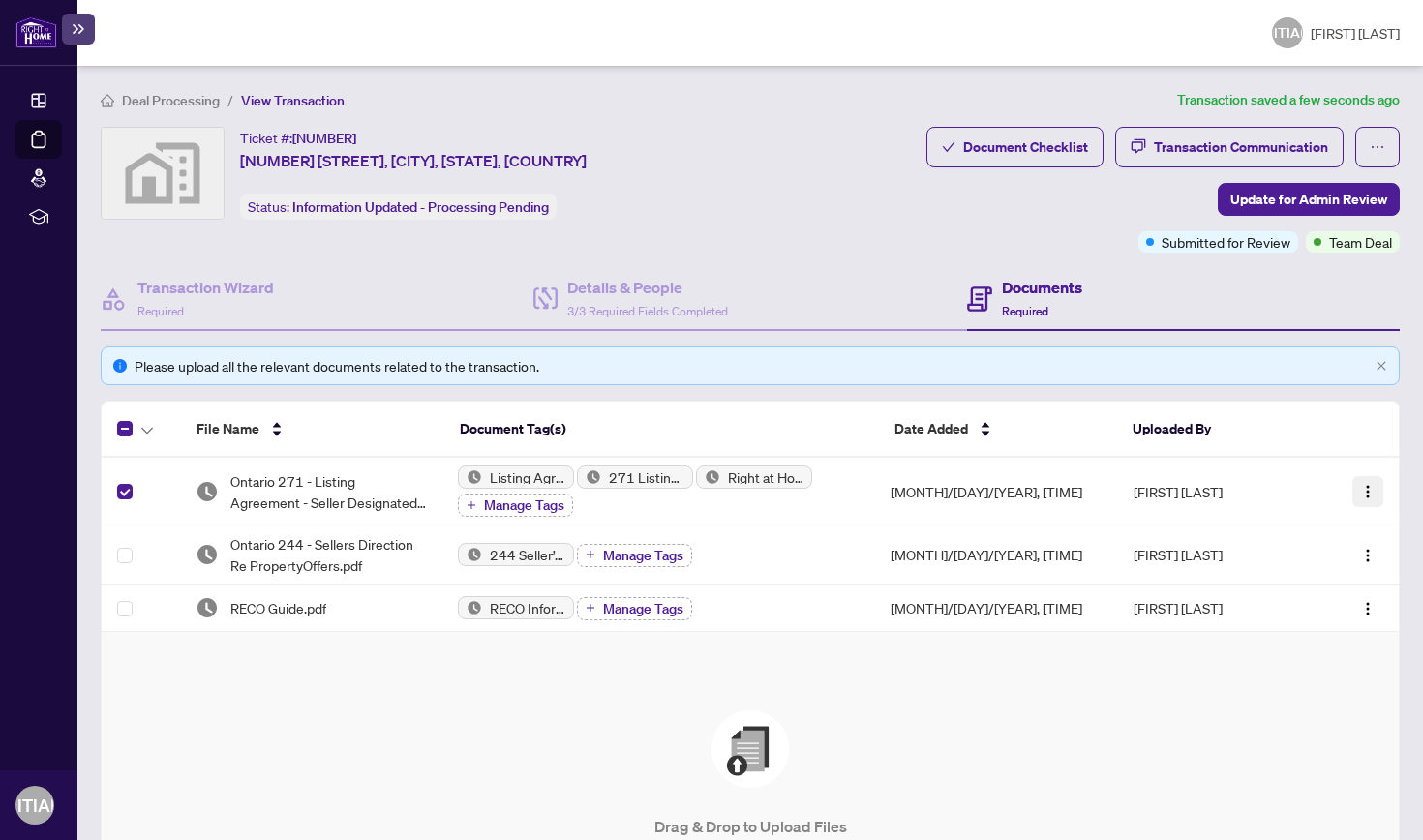 click at bounding box center [1368, 492] 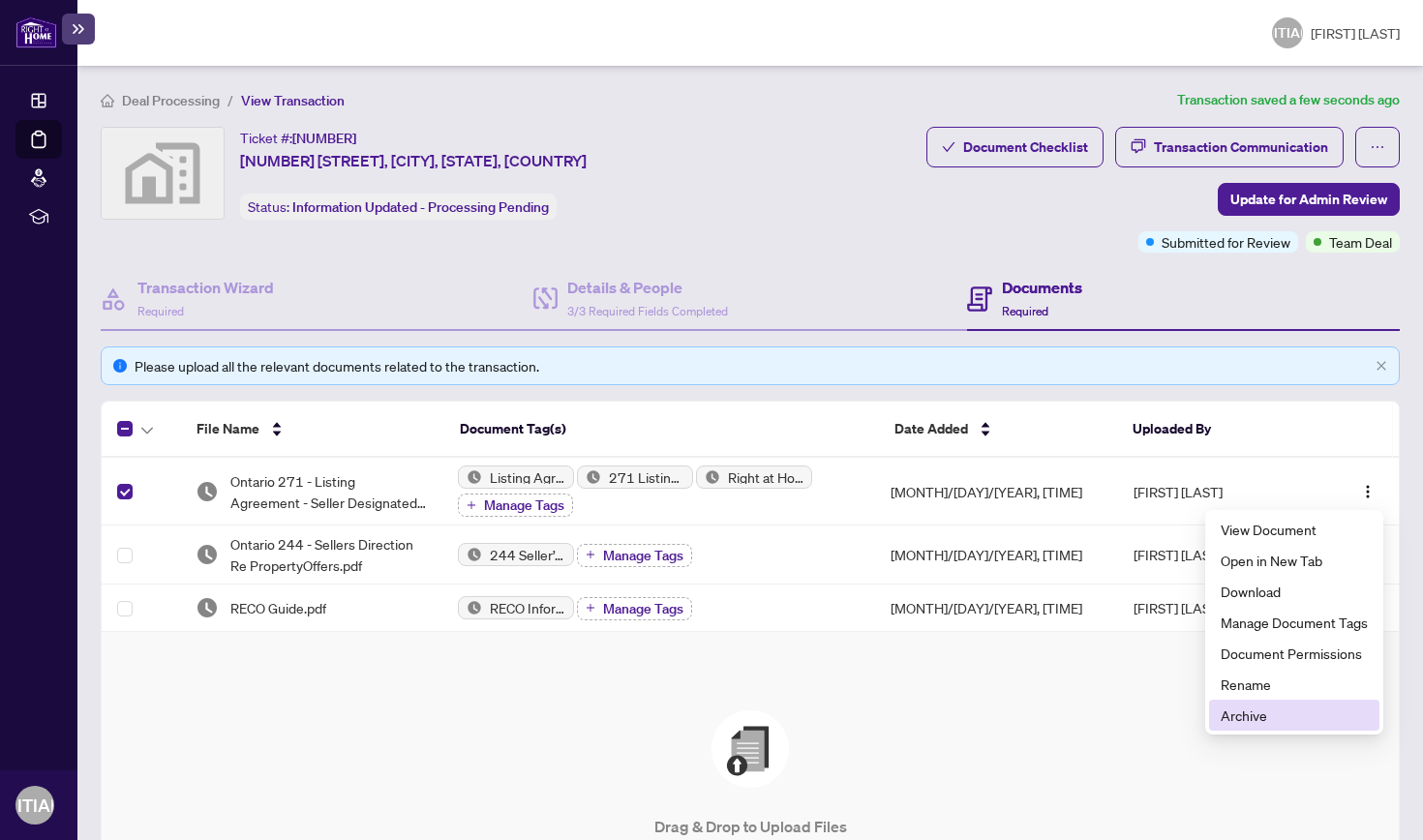click on "Archive" at bounding box center [1294, 715] 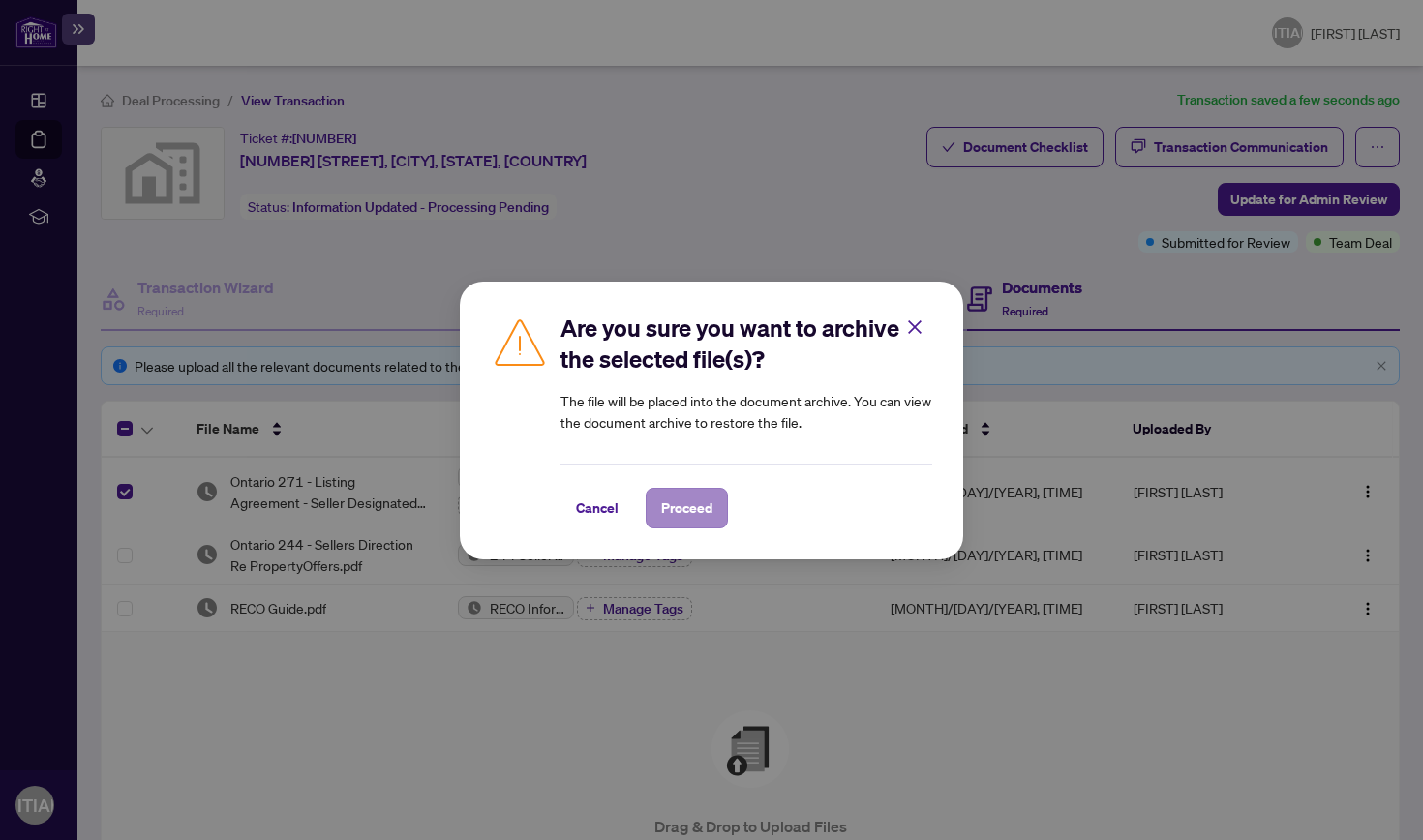 click on "Proceed" at bounding box center [686, 508] 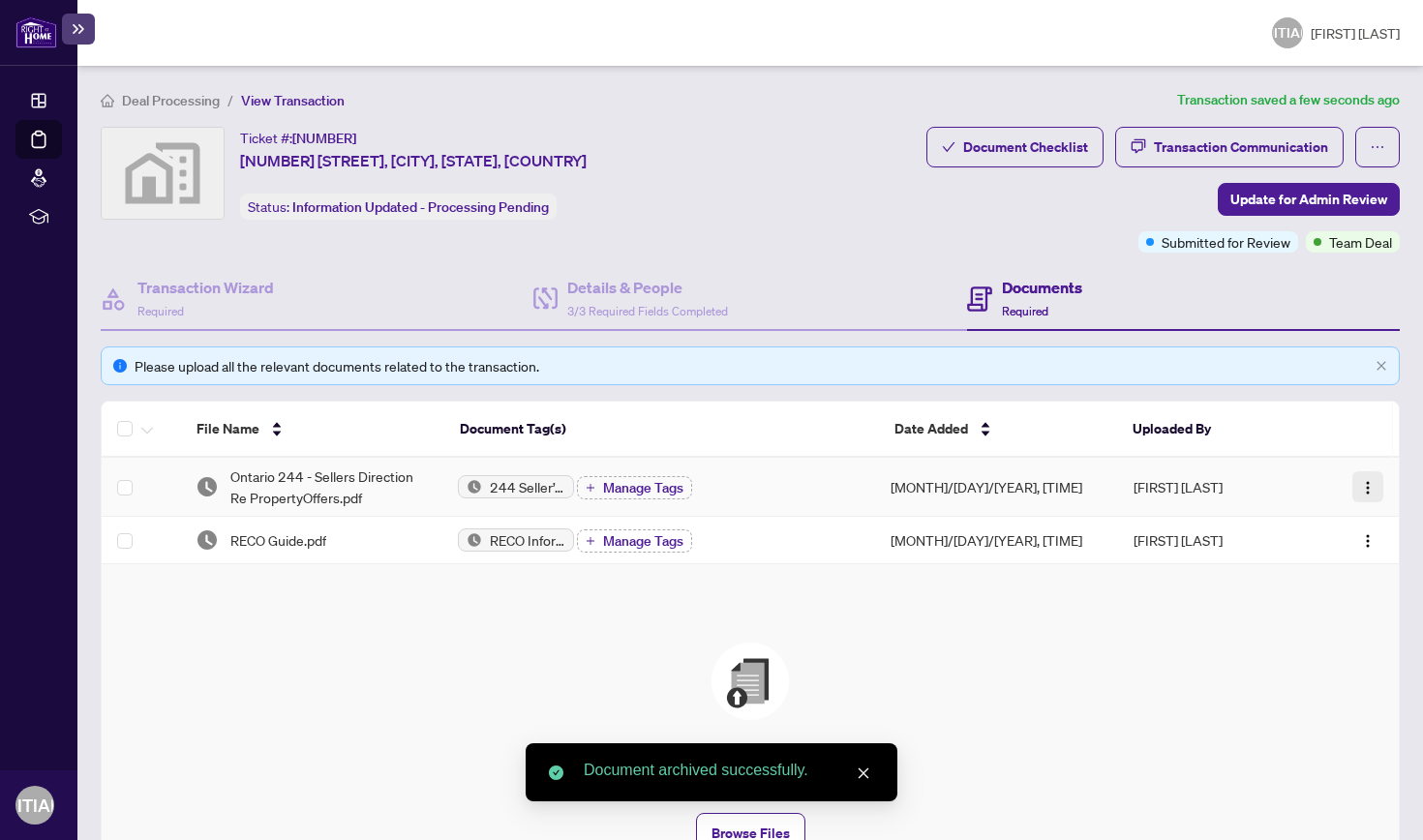 click at bounding box center (1368, 488) 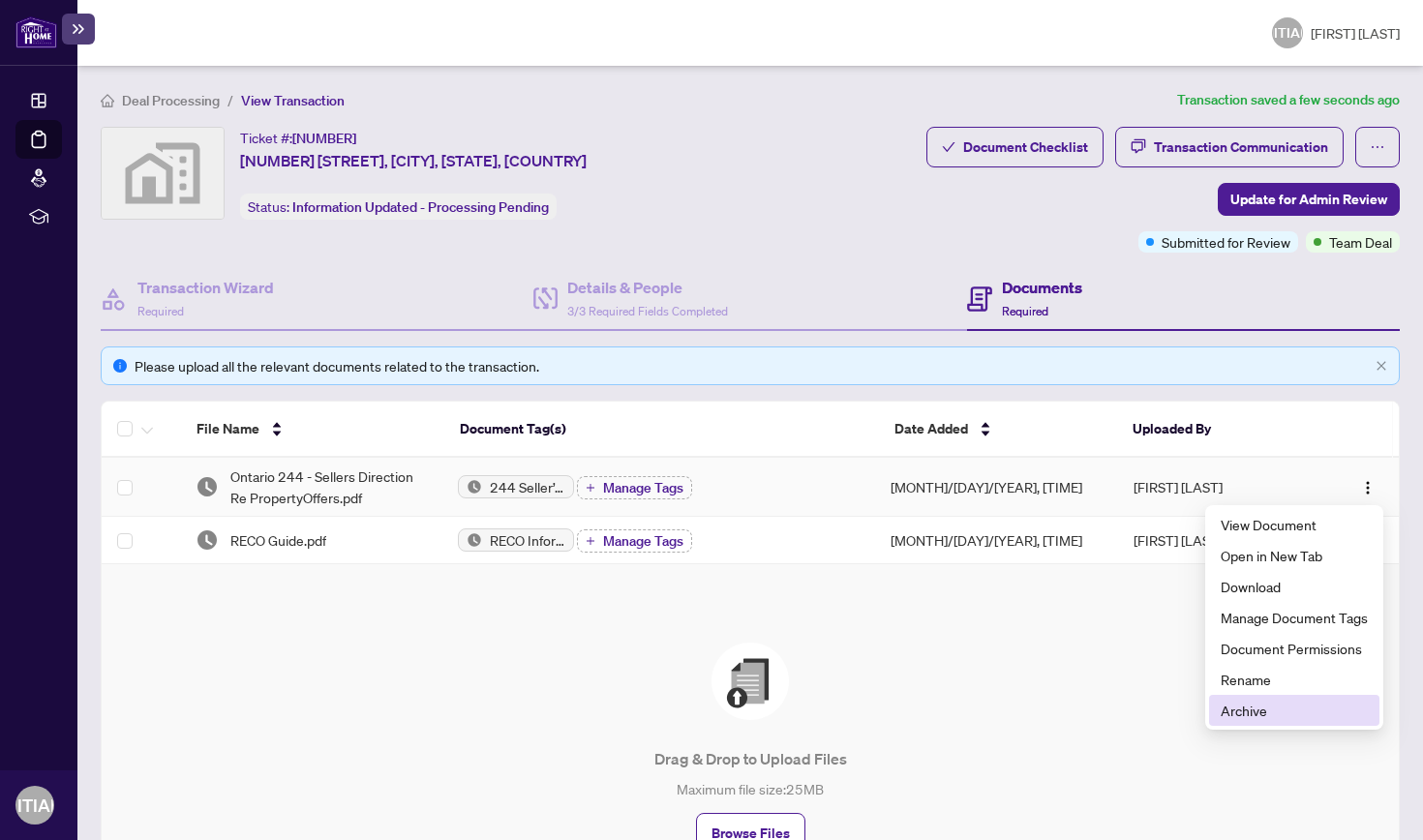 click on "Archive" at bounding box center (1294, 710) 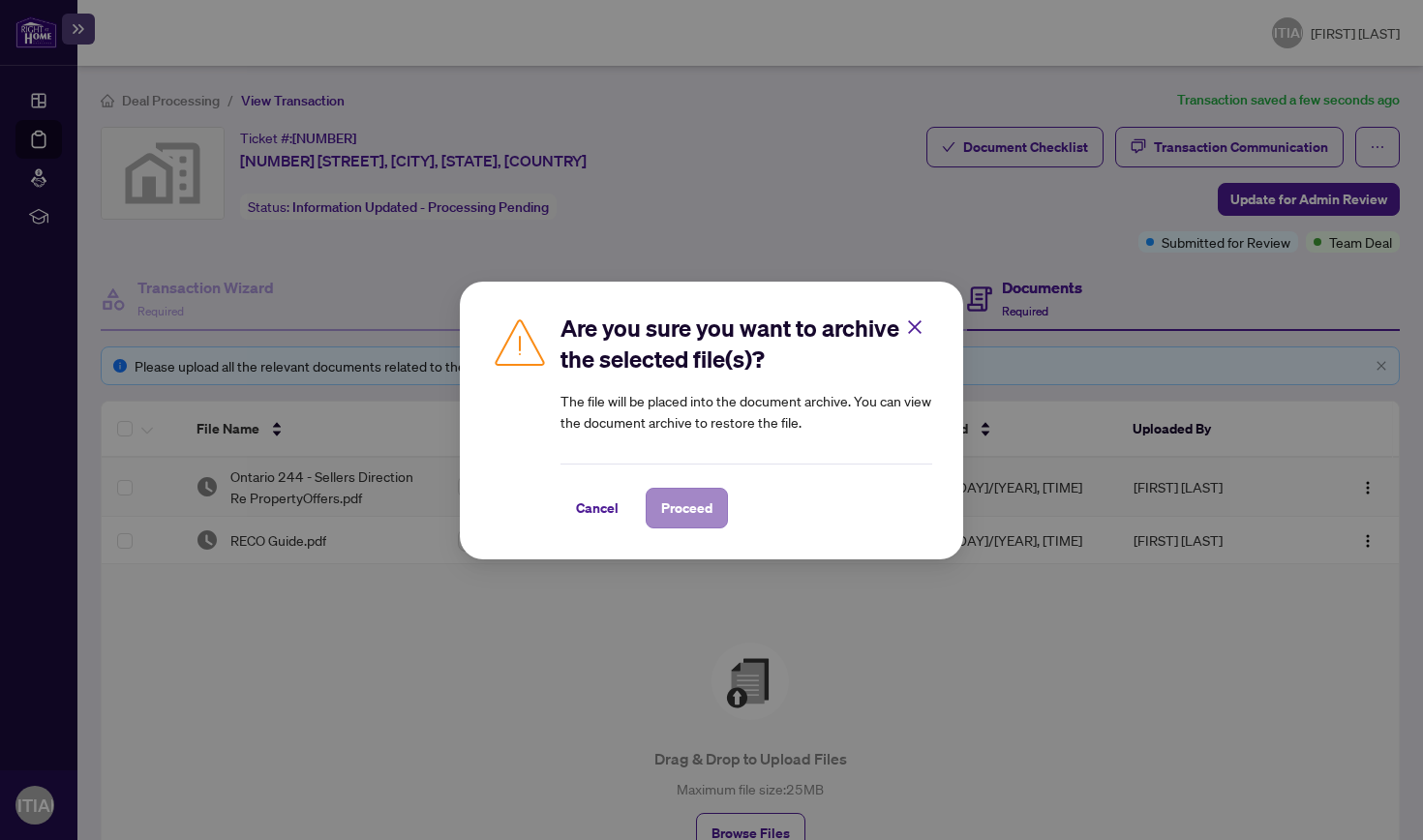 click on "Proceed" at bounding box center (686, 508) 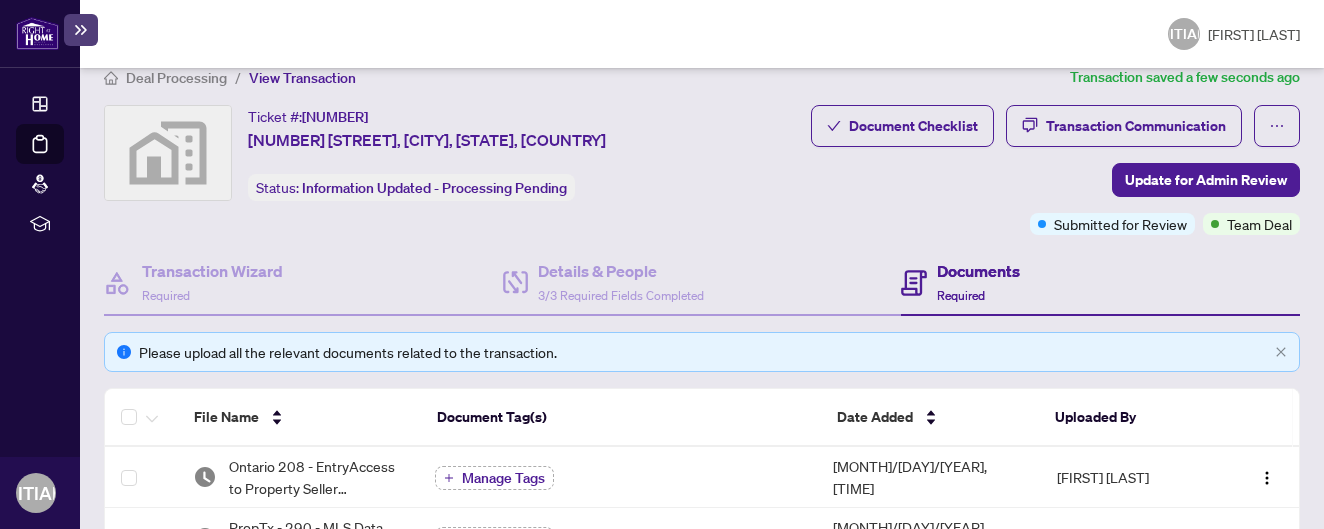 scroll, scrollTop: 24, scrollLeft: 0, axis: vertical 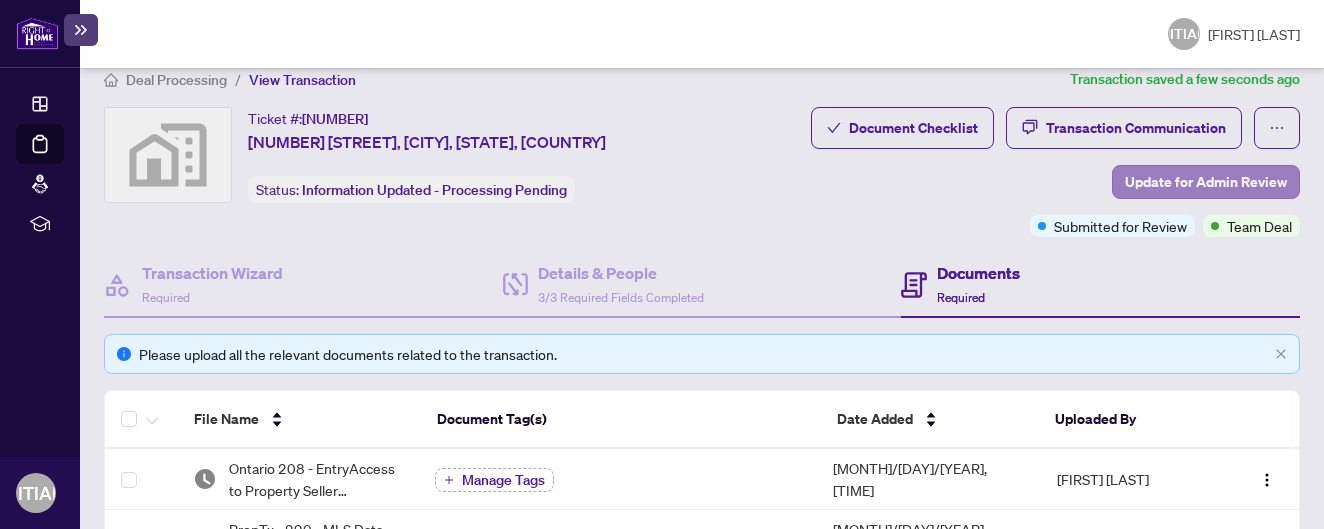 click on "Update for Admin Review" at bounding box center [1206, 182] 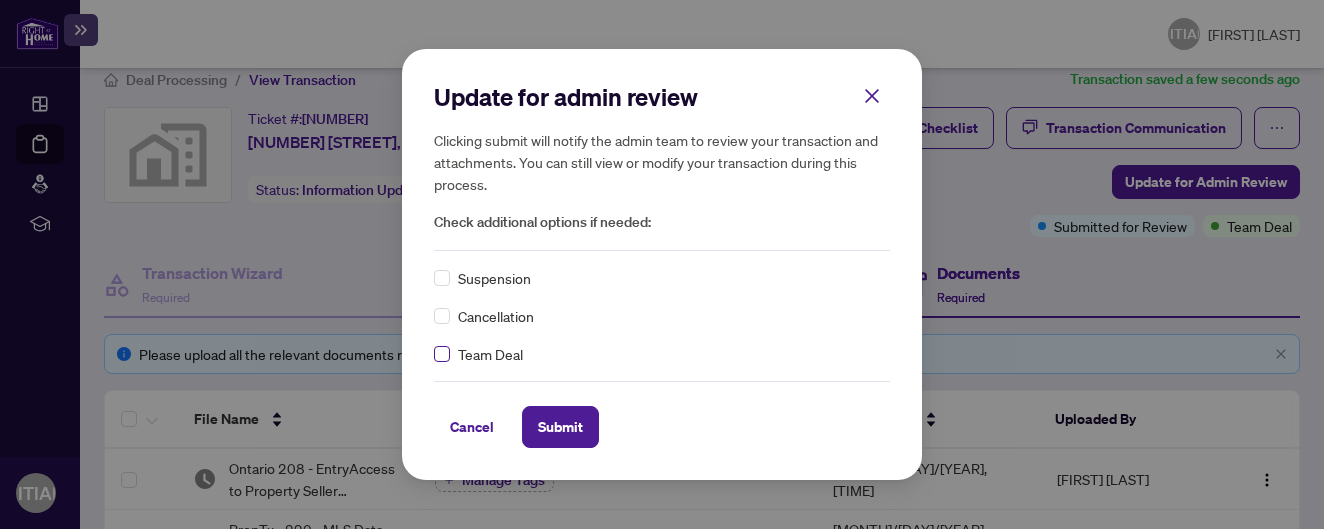 click at bounding box center [442, 278] 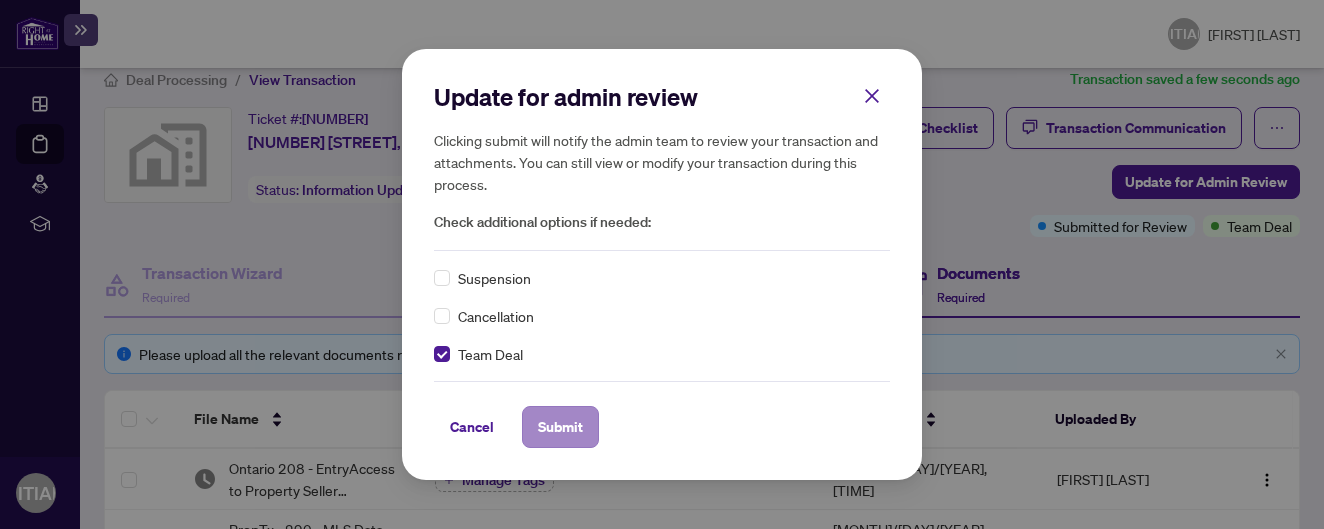 click on "Submit" at bounding box center (560, 427) 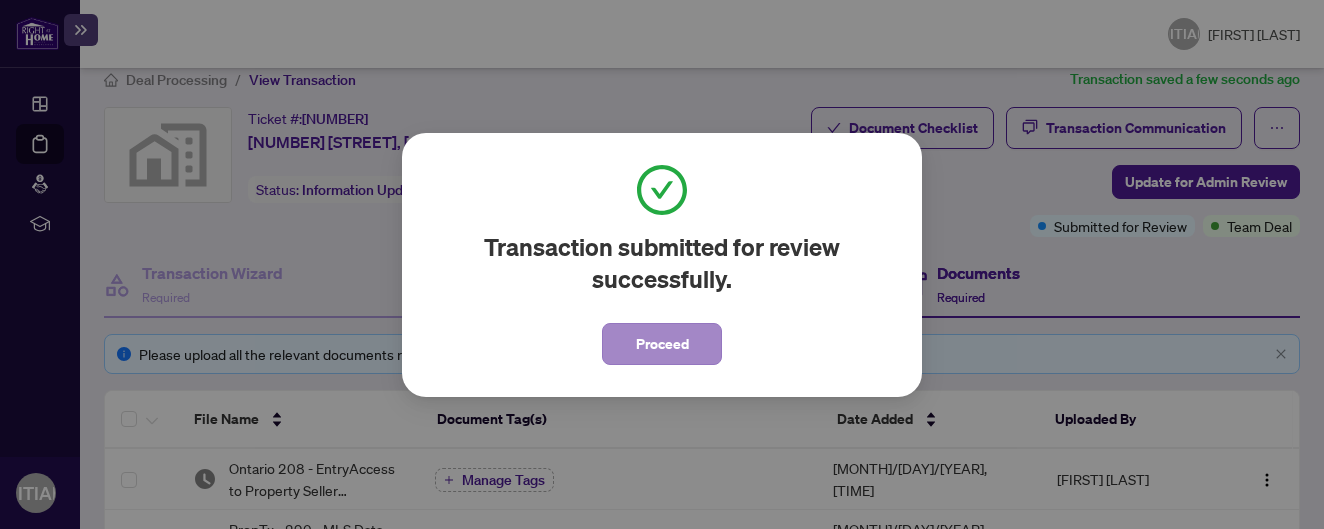 click on "Proceed" at bounding box center (662, 344) 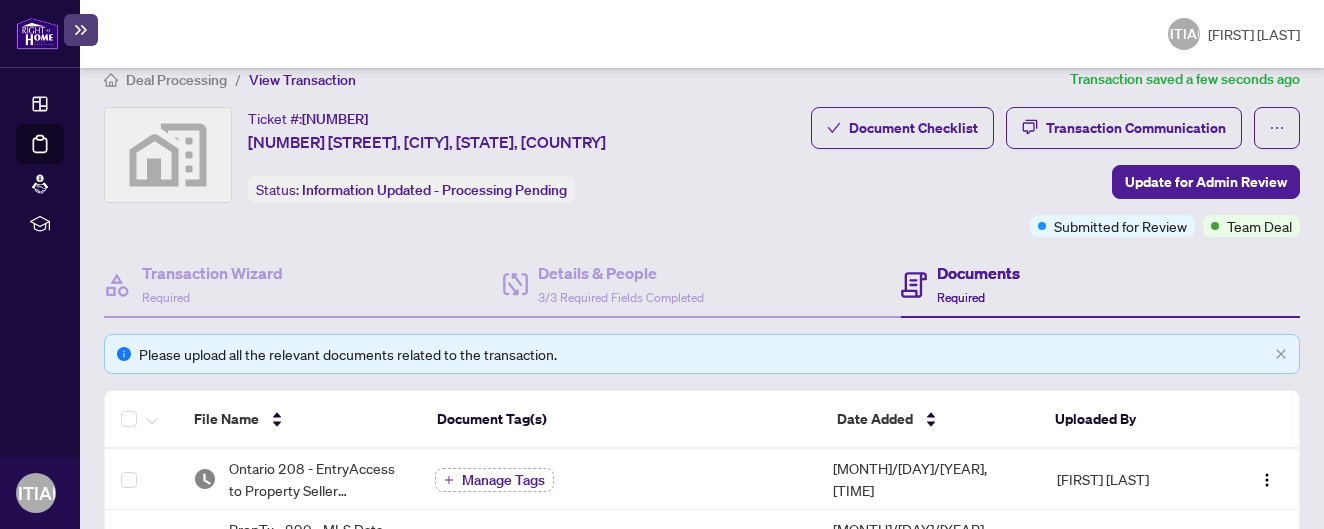 scroll, scrollTop: 85, scrollLeft: 0, axis: vertical 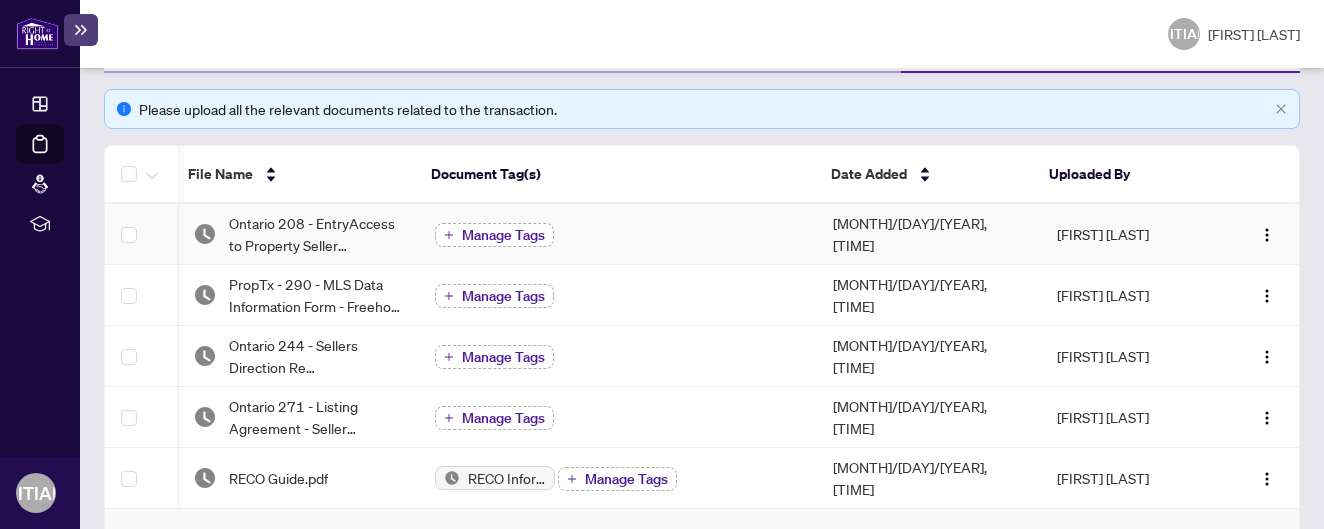 click on "Manage Tags" at bounding box center [503, 235] 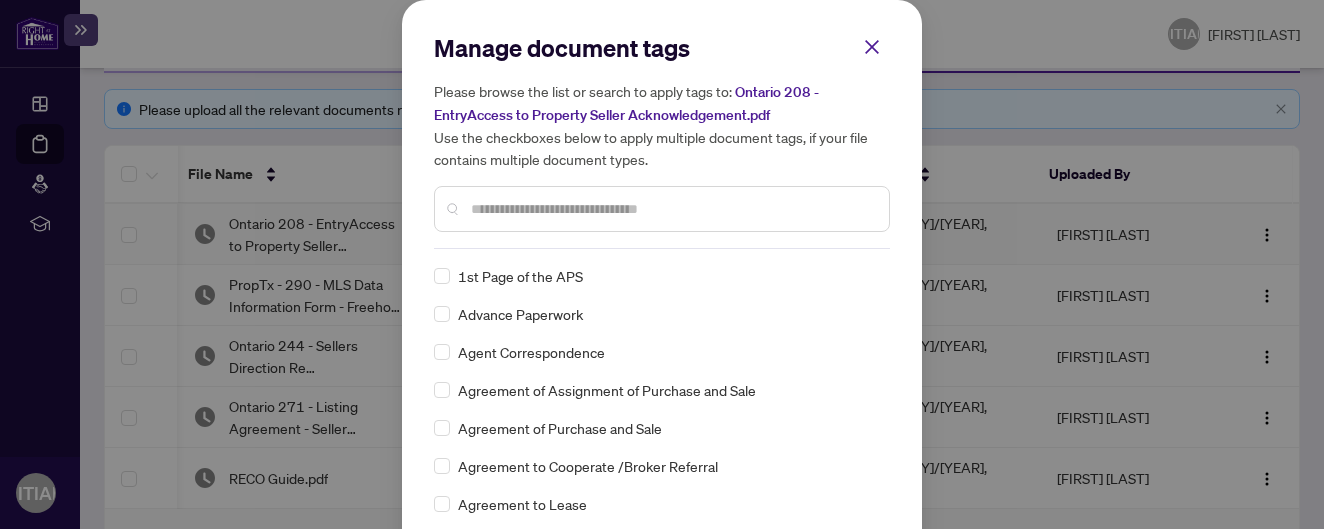 click at bounding box center (672, 209) 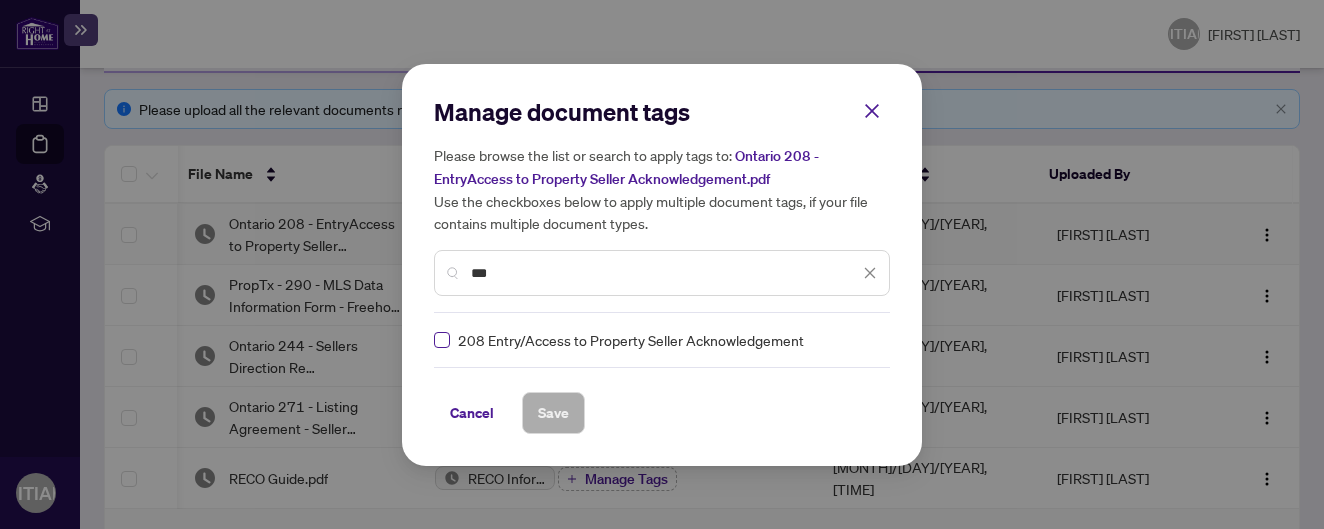 type on "***" 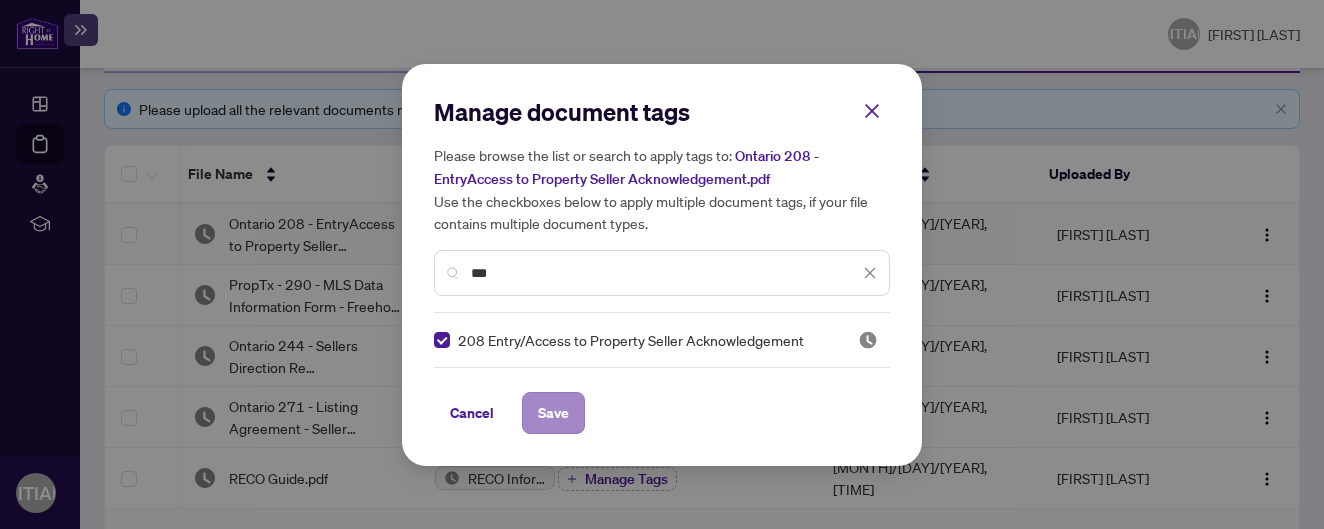 click on "Save" at bounding box center [0, 0] 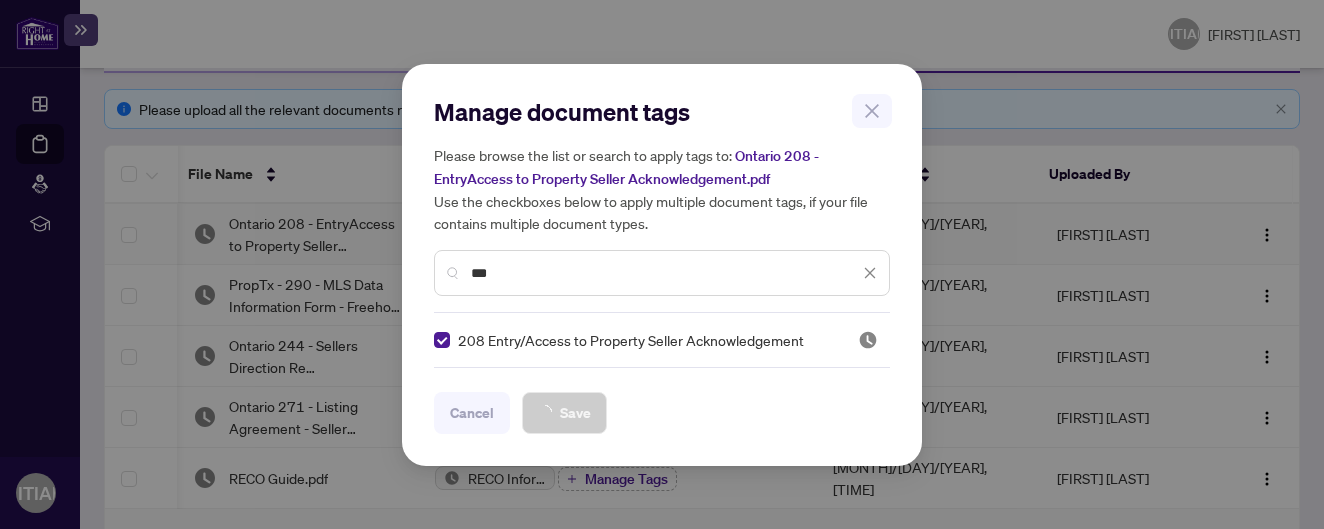 scroll, scrollTop: 0, scrollLeft: 0, axis: both 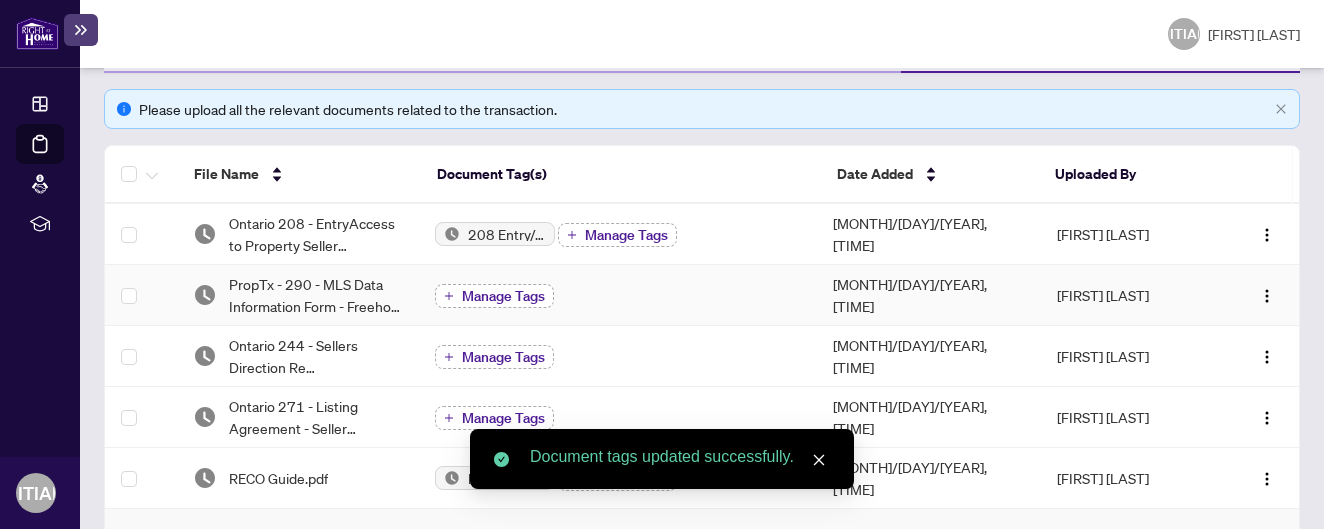 click on "Manage Tags" at bounding box center (503, 296) 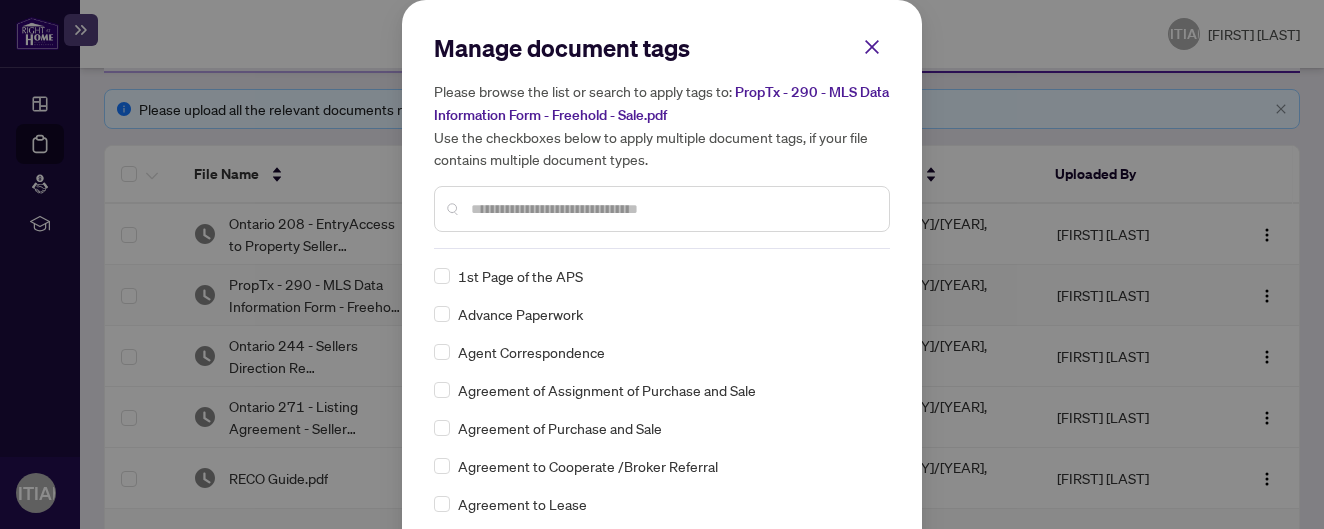 click at bounding box center [672, 209] 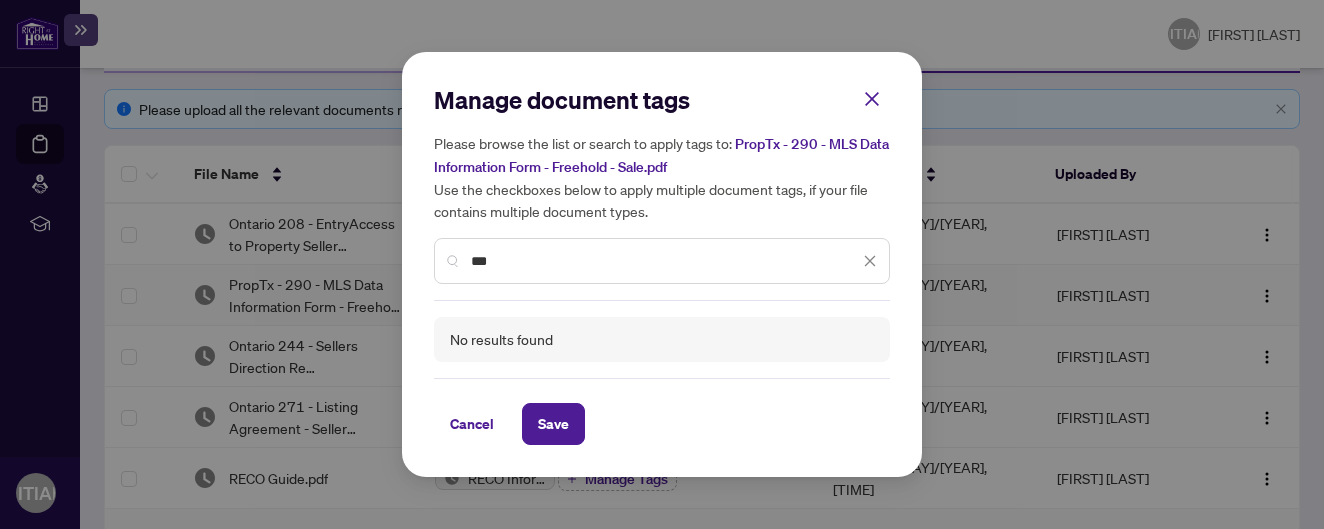 click on "***" at bounding box center [0, 0] 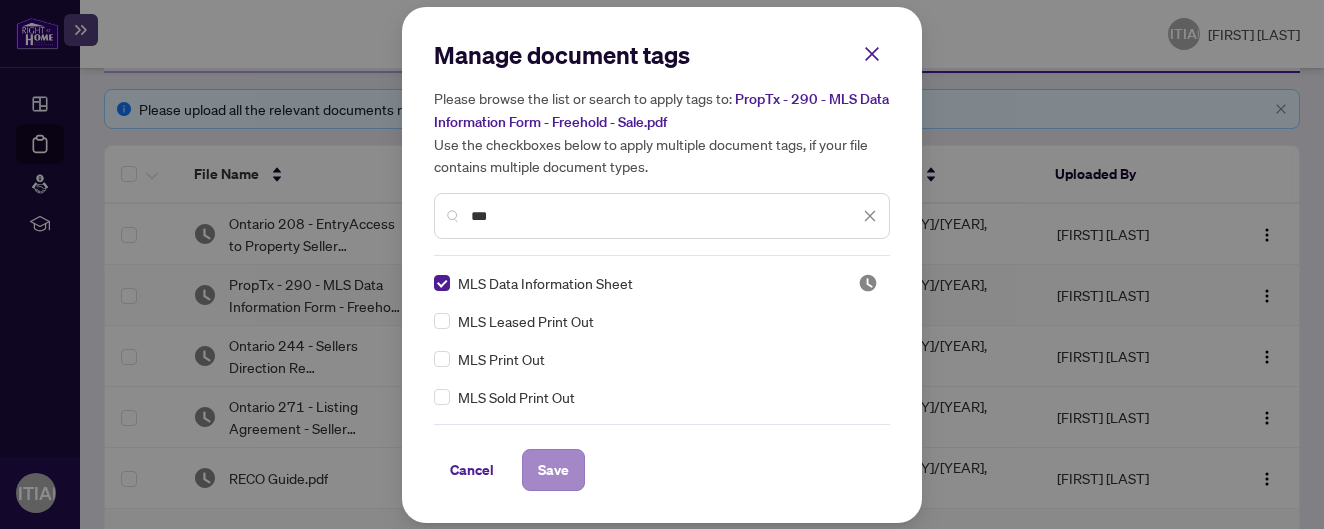 type on "***" 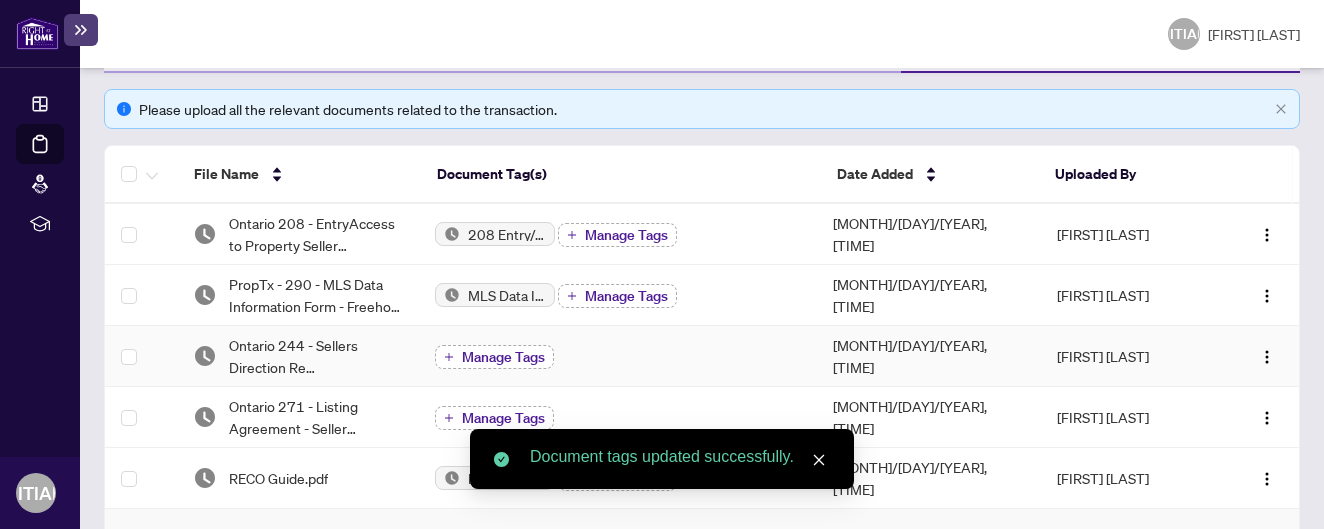 click on "Manage Tags" at bounding box center (503, 357) 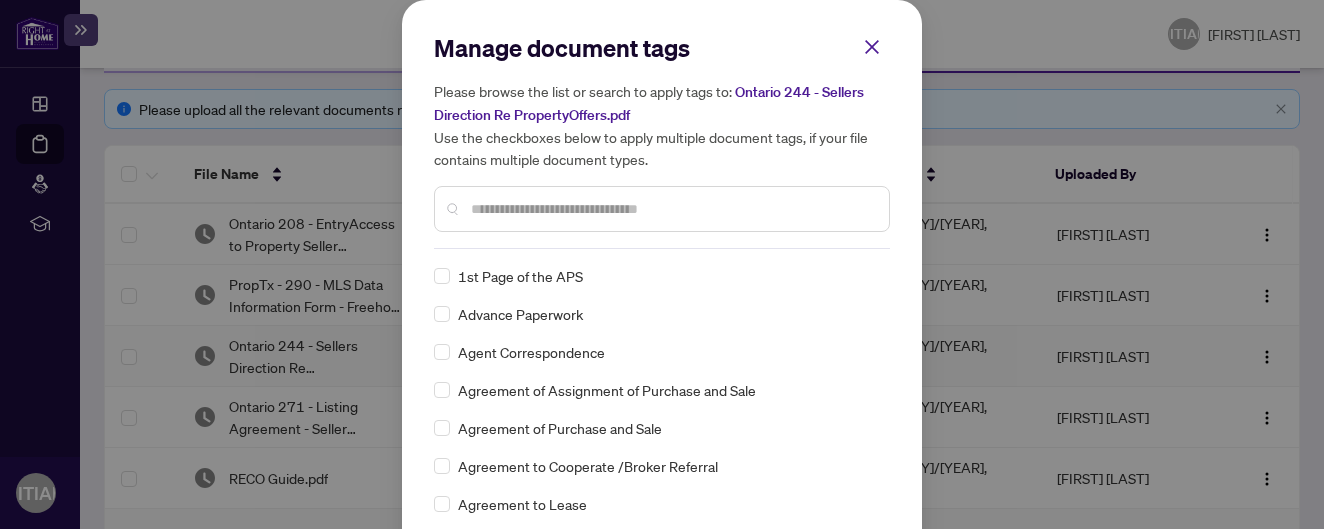 click at bounding box center [0, 0] 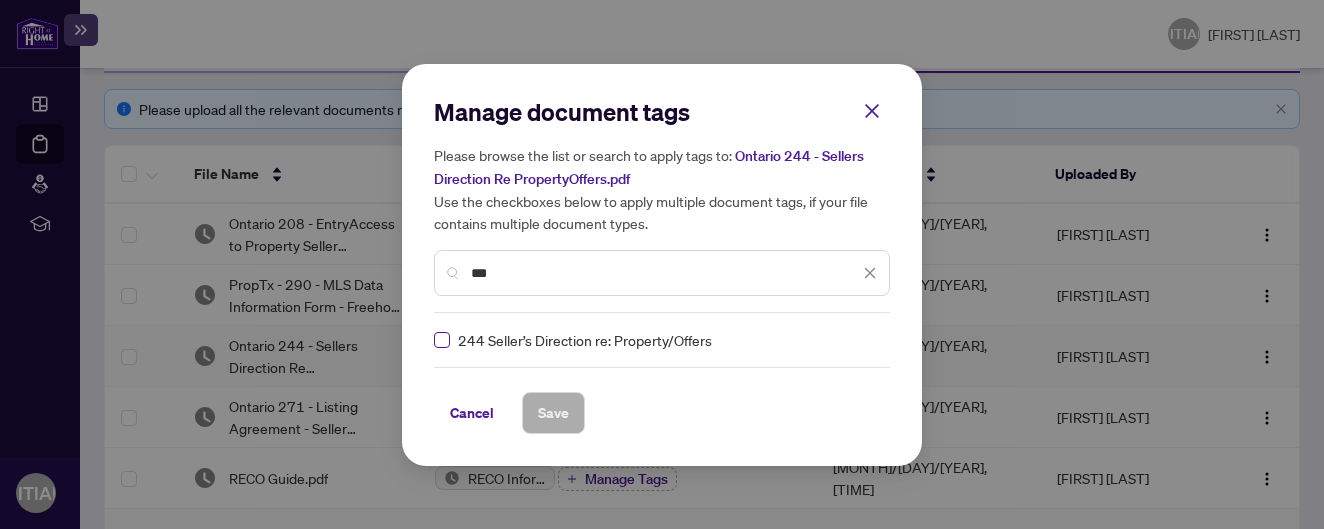 type on "***" 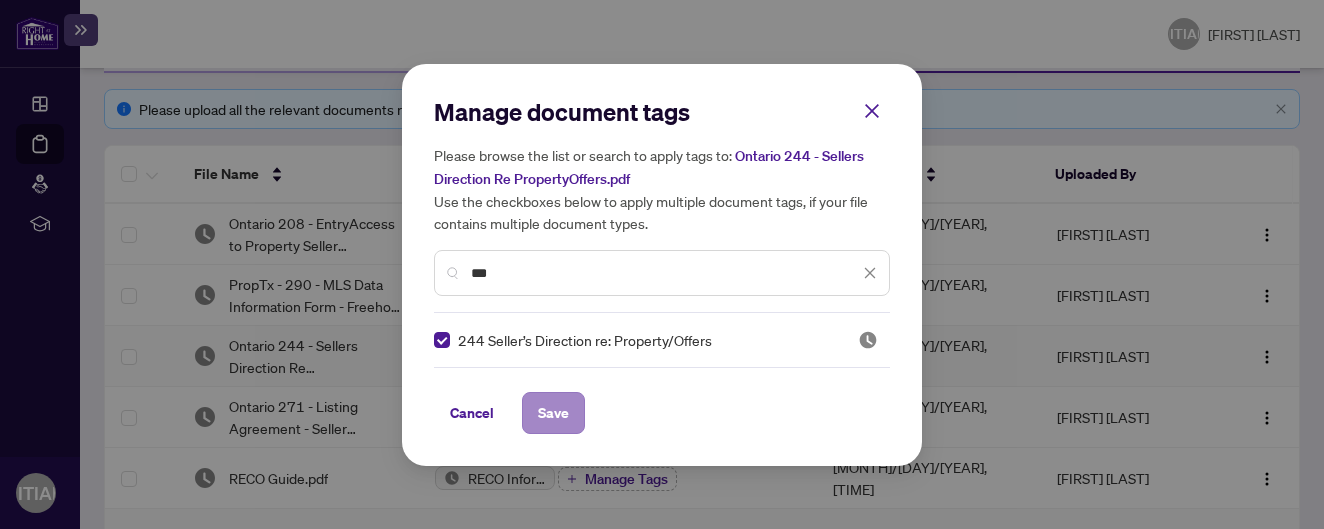 click on "Save" at bounding box center [0, 0] 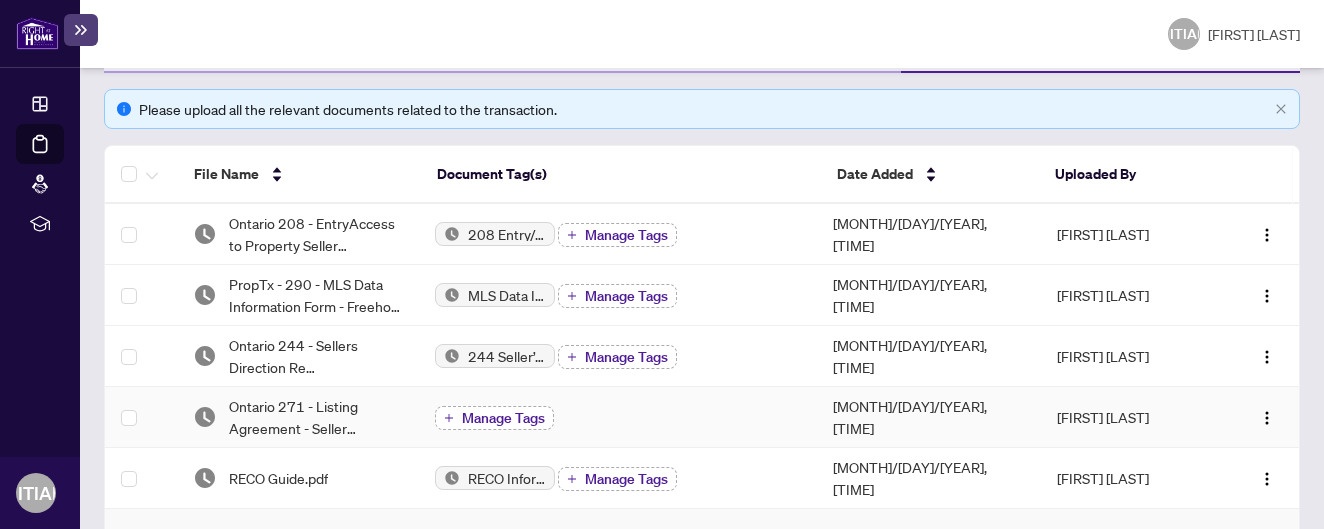 click on "Manage Tags" at bounding box center [503, 418] 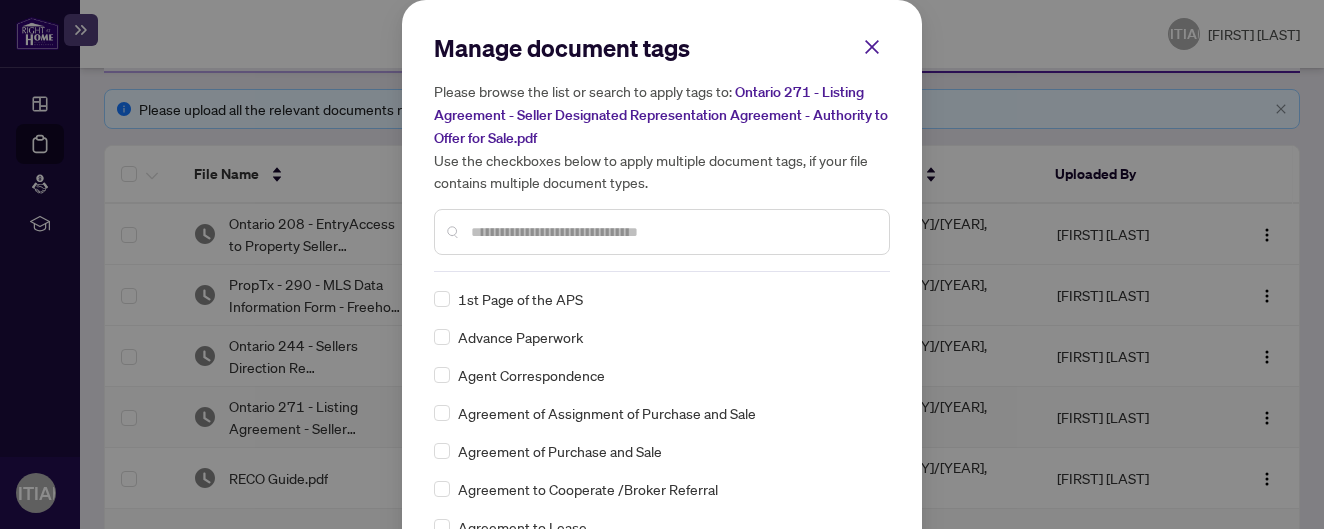 click at bounding box center [672, 232] 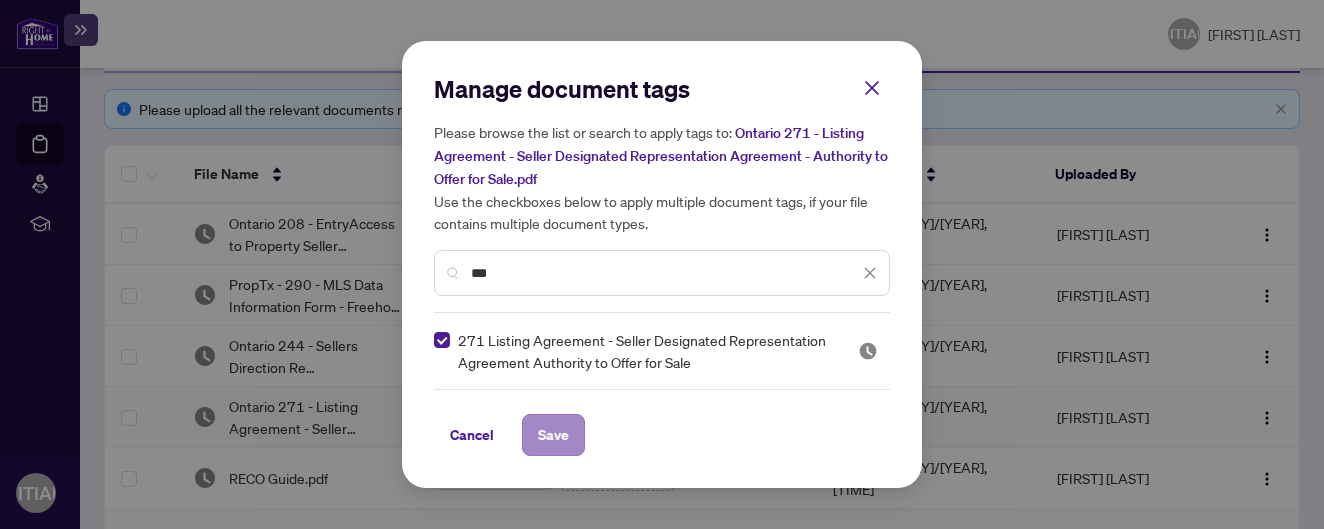 click on "Save" at bounding box center [0, 0] 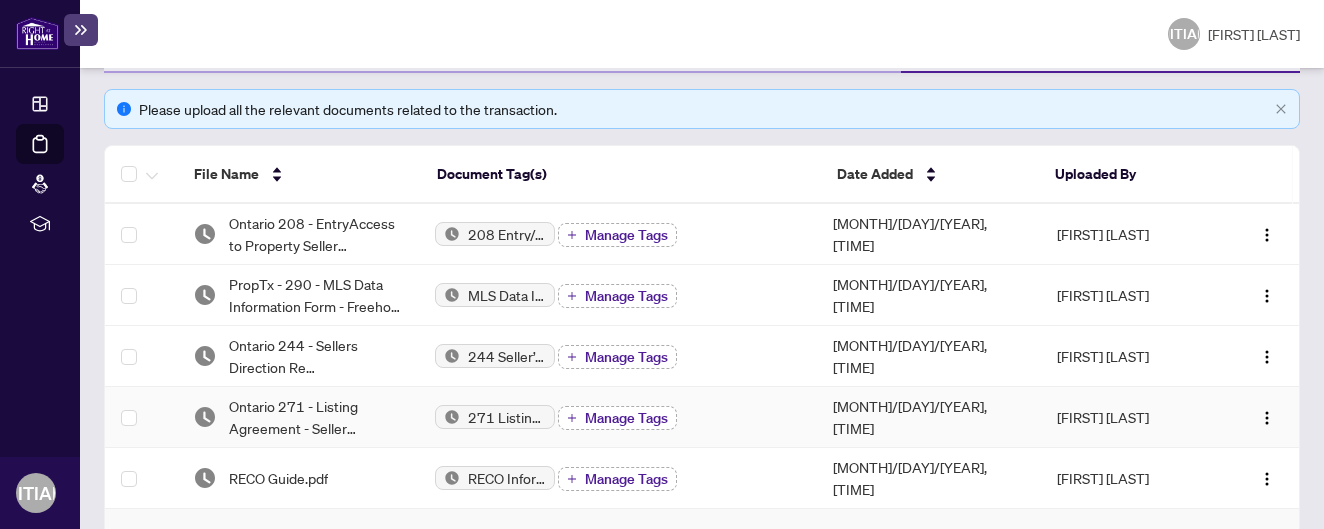 click on "Manage Tags" at bounding box center (626, 418) 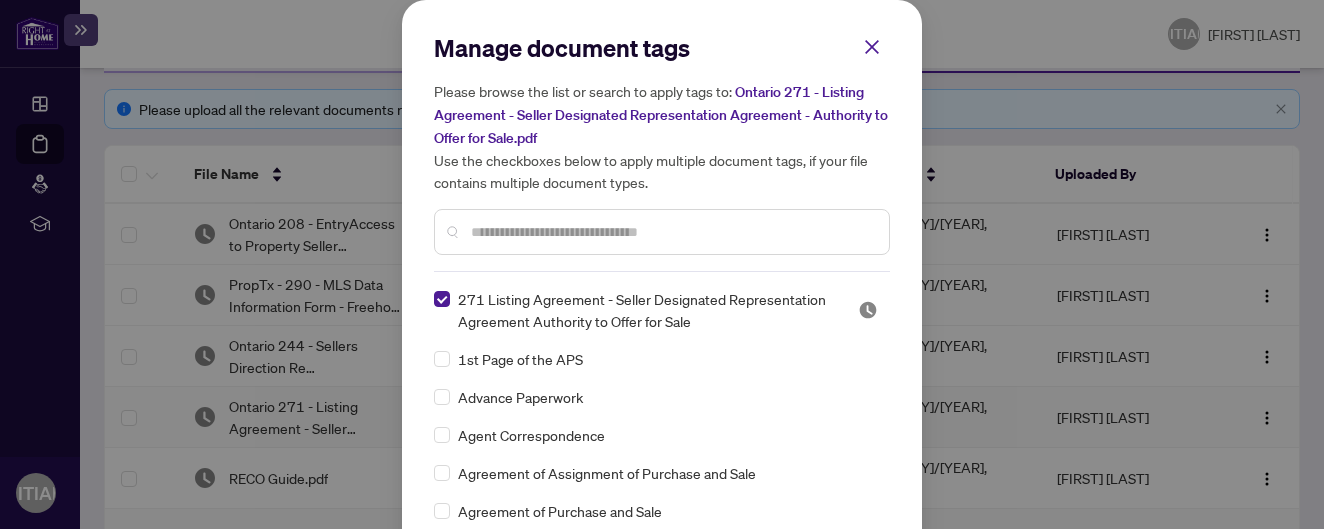 click at bounding box center [0, 0] 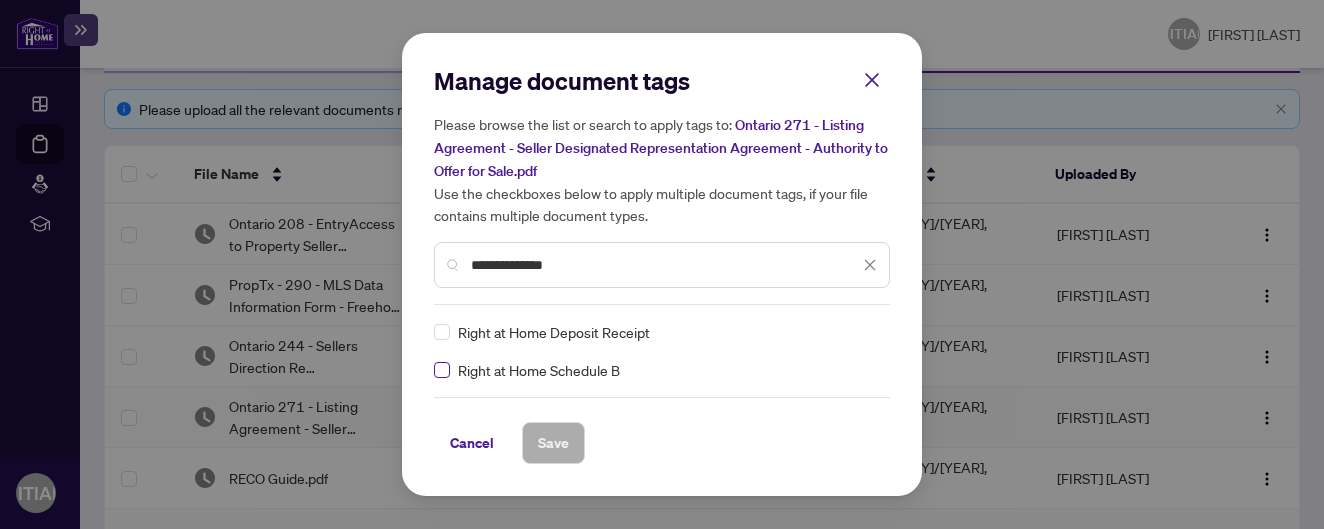 type on "**********" 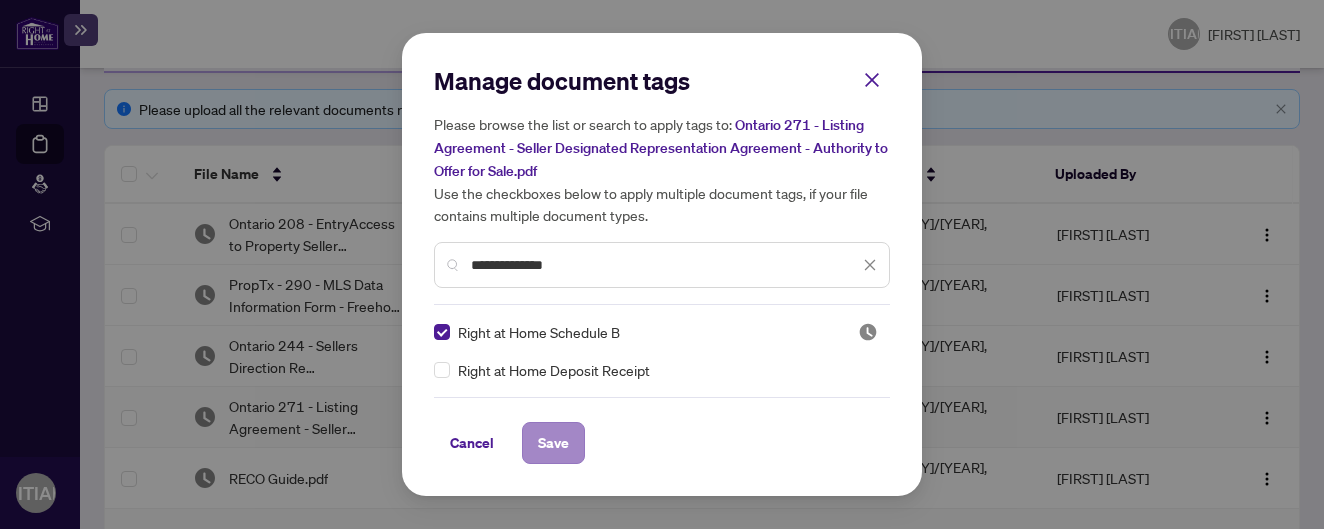 click on "Save" at bounding box center (0, 0) 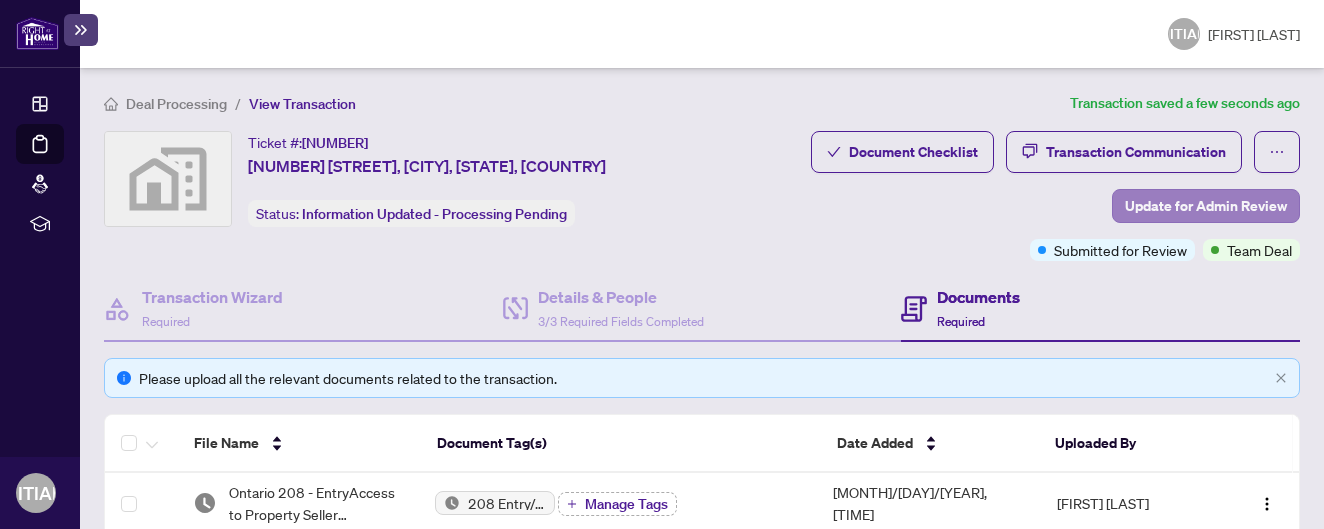 scroll, scrollTop: 0, scrollLeft: 0, axis: both 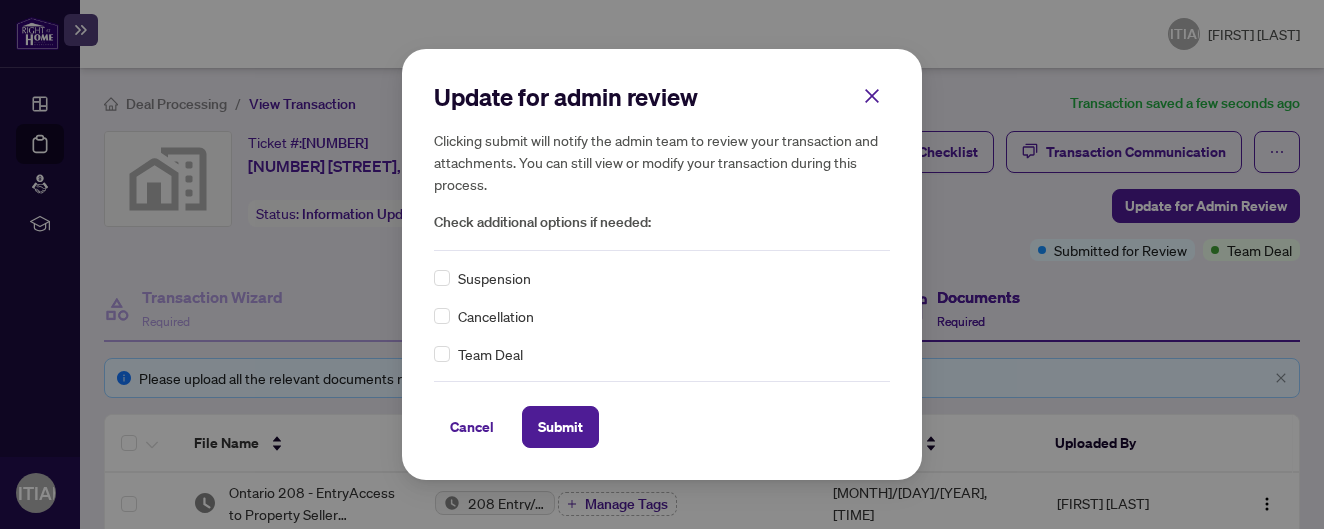click on "Team Deal" at bounding box center [662, 278] 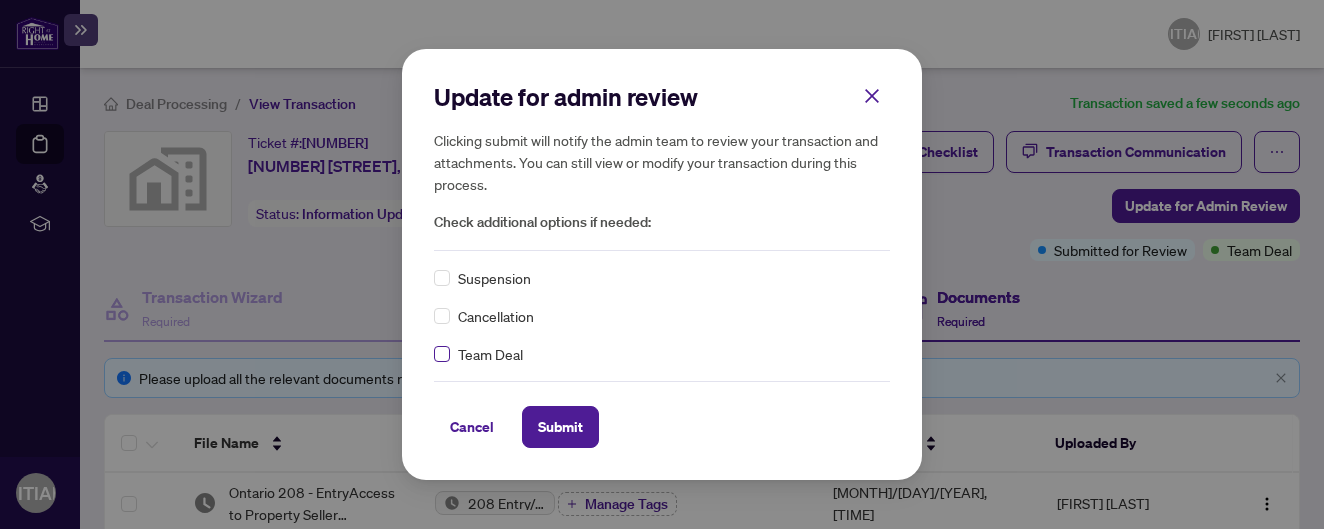 click at bounding box center (442, 278) 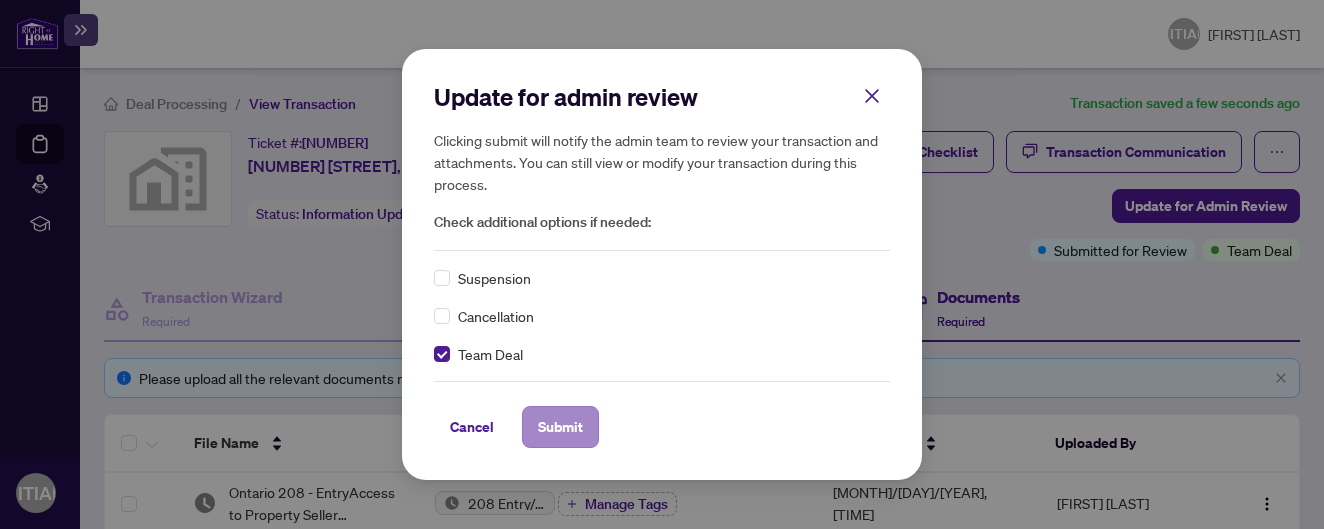 click on "Submit" at bounding box center (560, 427) 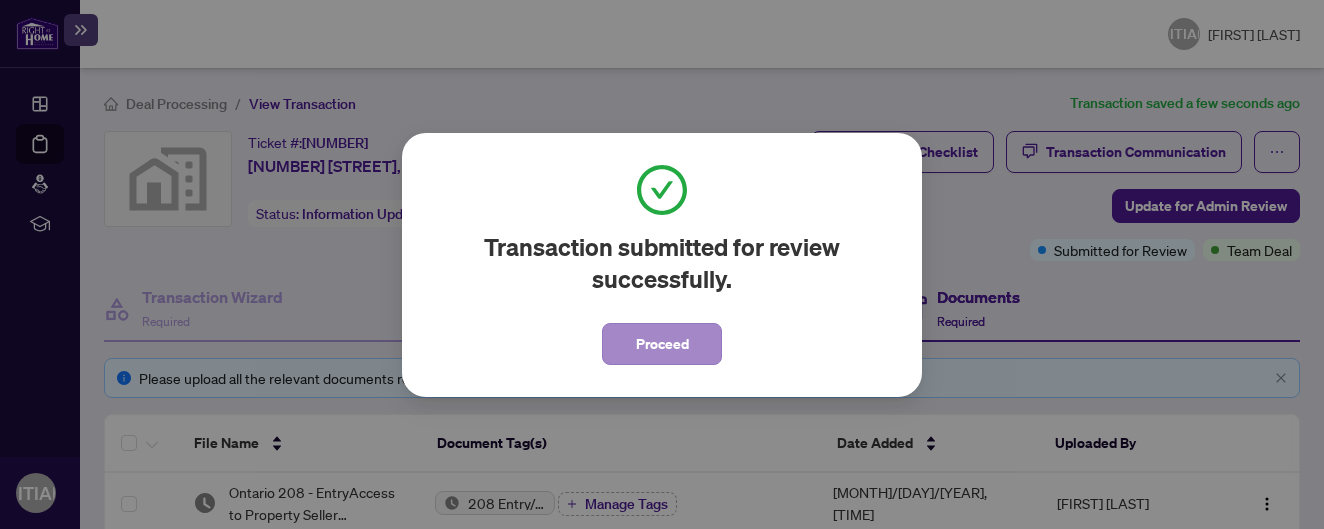 click on "Proceed" at bounding box center [662, 344] 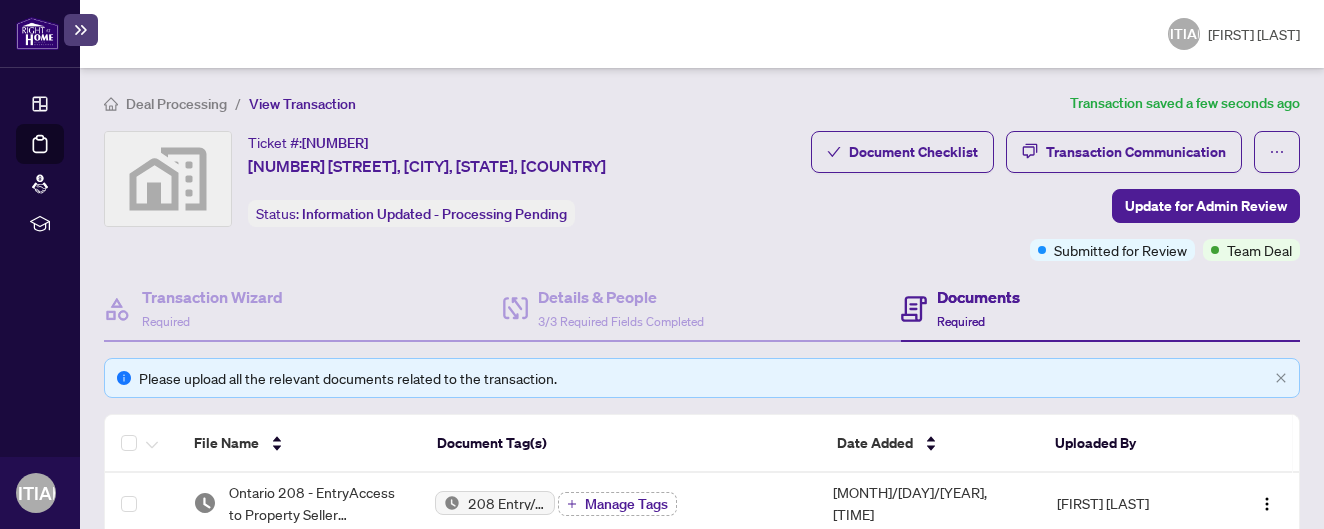 scroll, scrollTop: 43, scrollLeft: 0, axis: vertical 